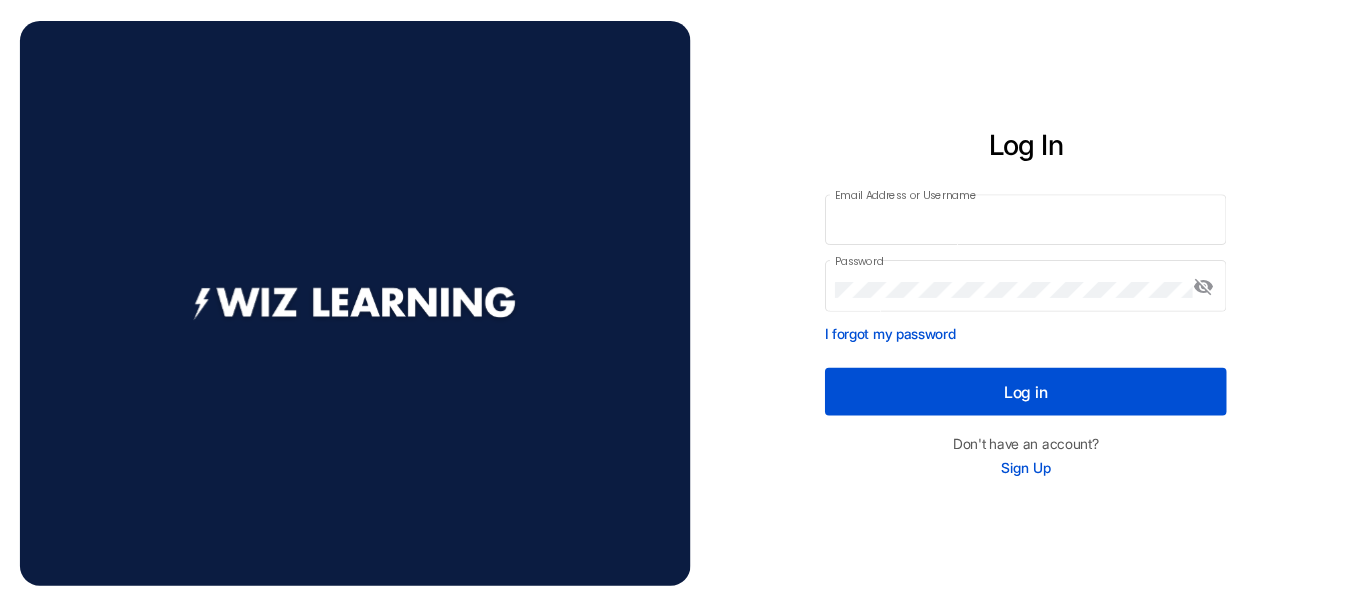 scroll, scrollTop: 0, scrollLeft: 0, axis: both 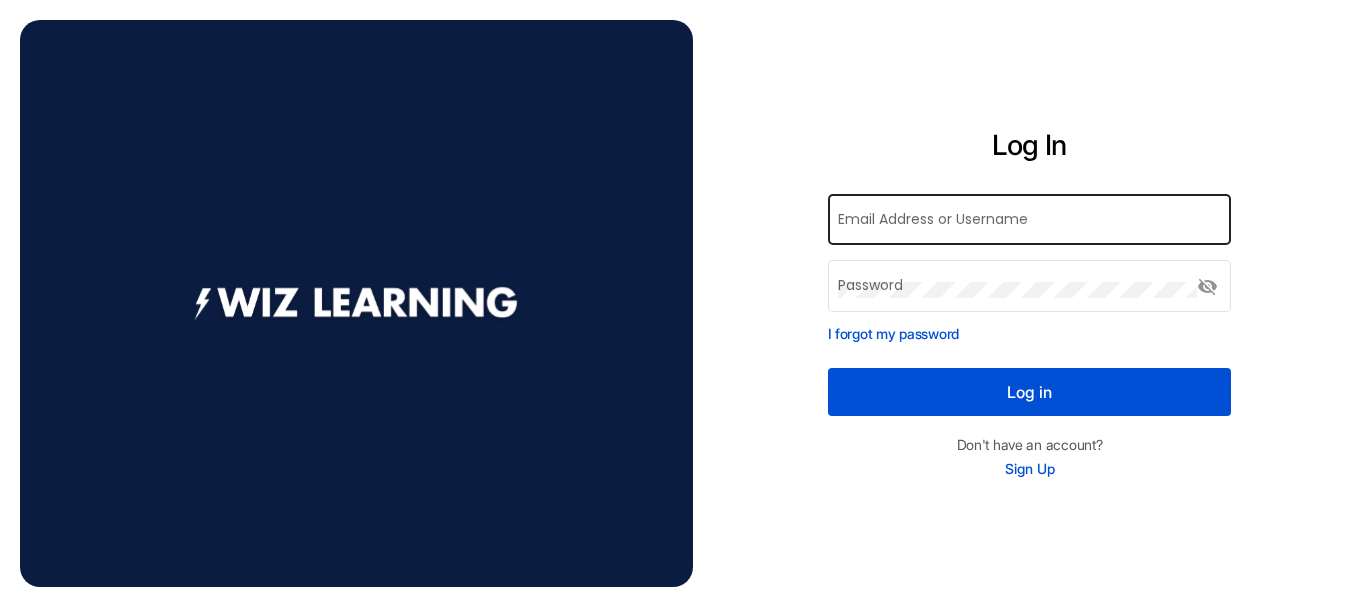 click on "Email Address or Username" at bounding box center [1029, 224] 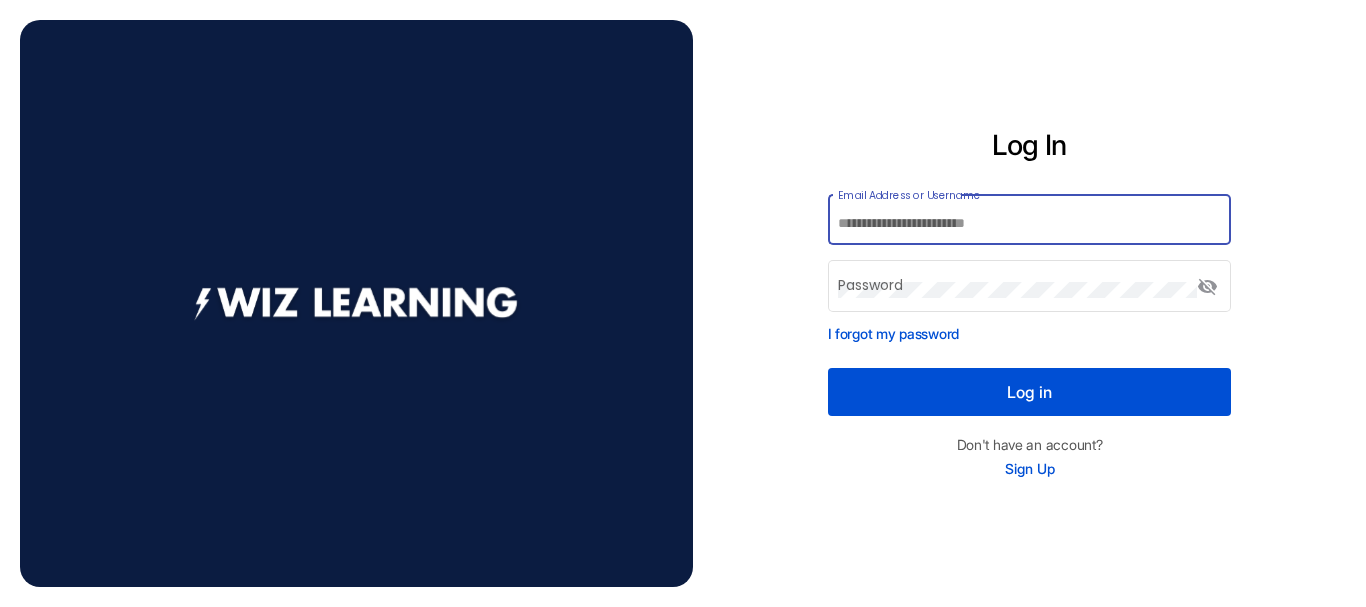 click on "Email Address or Username" at bounding box center [1029, 224] 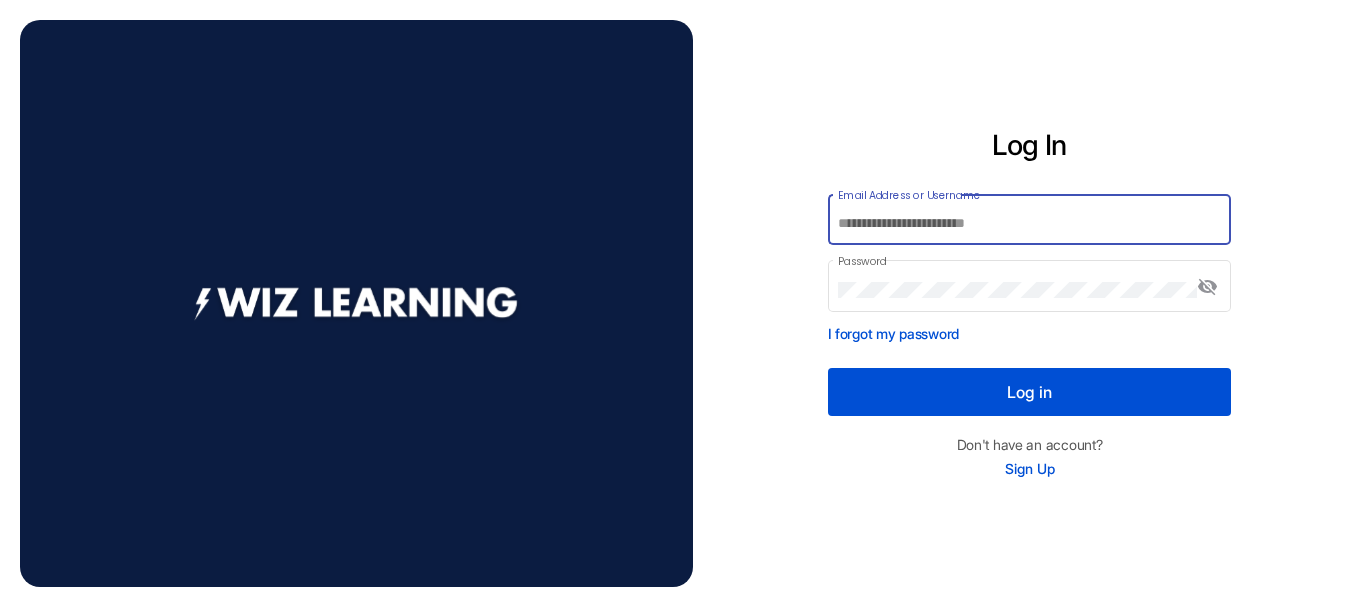 type on "**********" 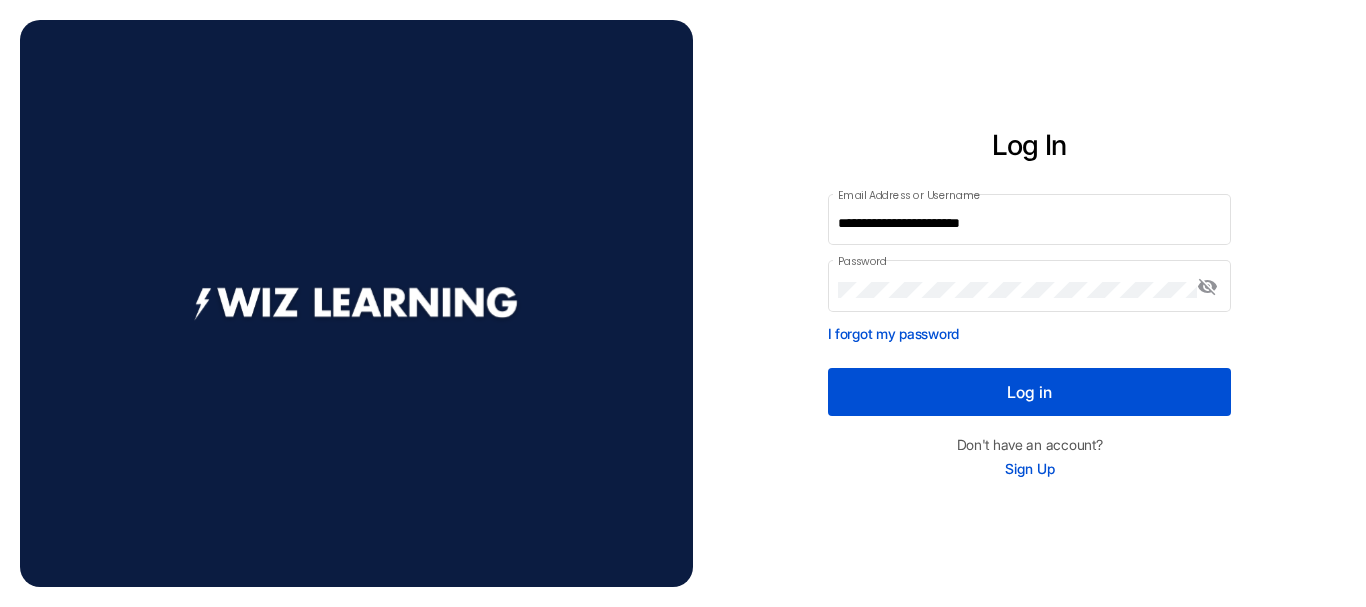 click on "Log in" 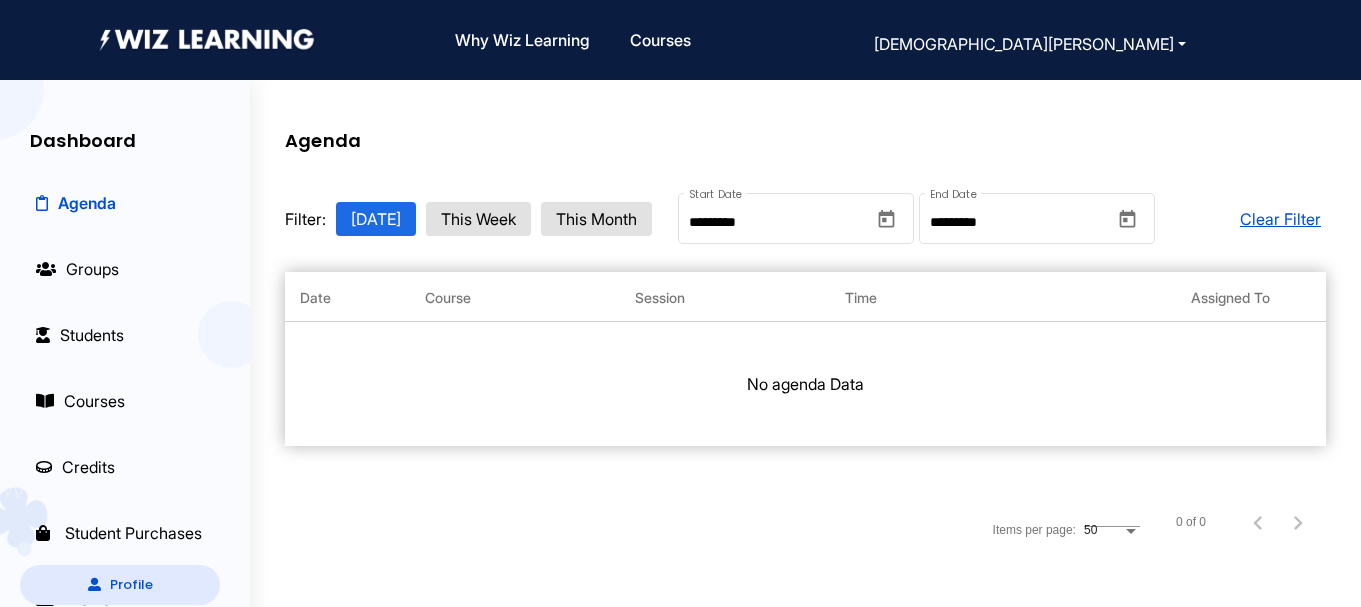 click on "Courses" at bounding box center [80, 401] 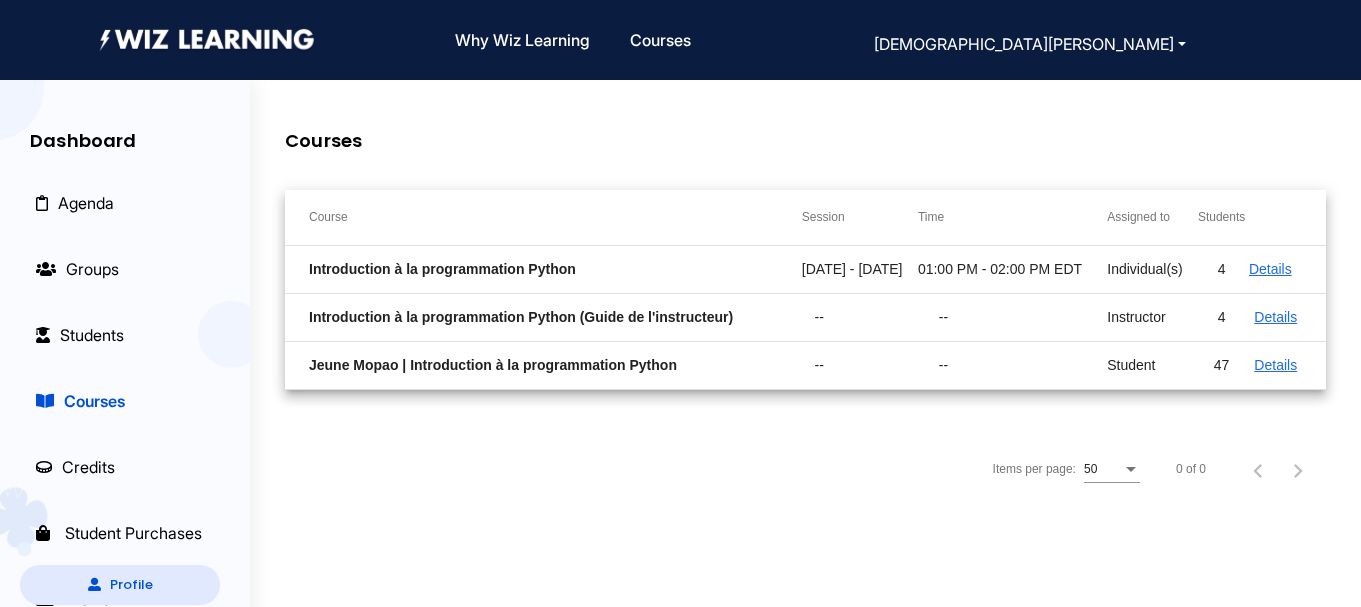 click on "Details" 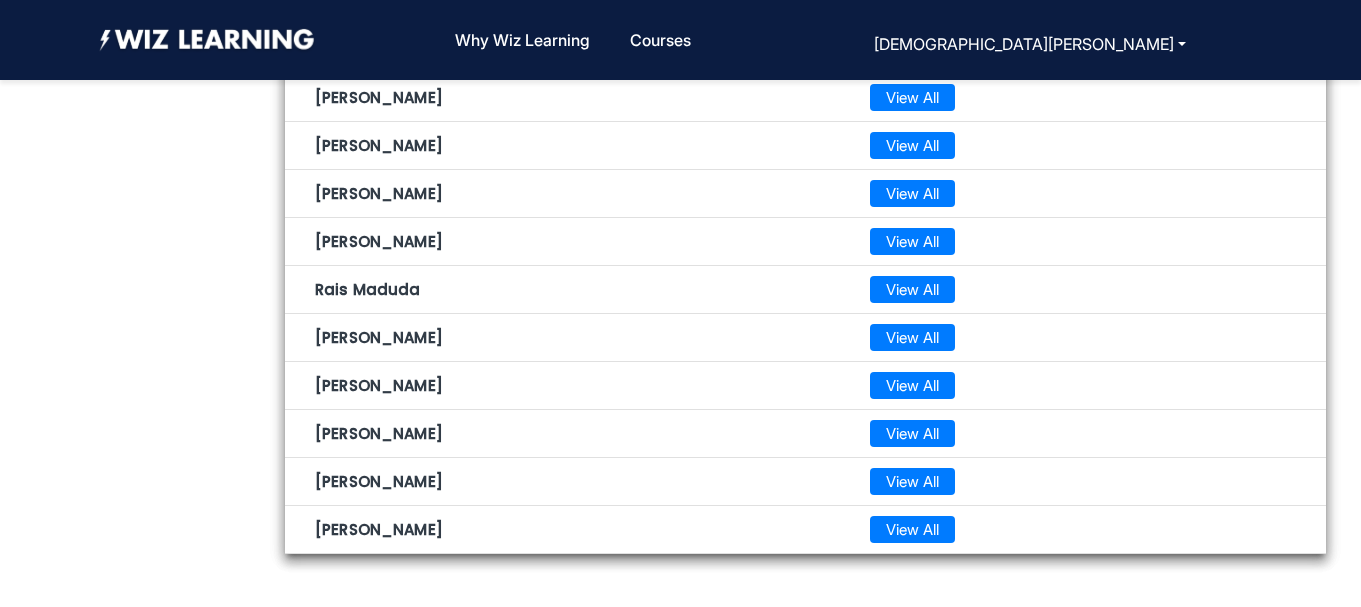 scroll, scrollTop: 2717, scrollLeft: 0, axis: vertical 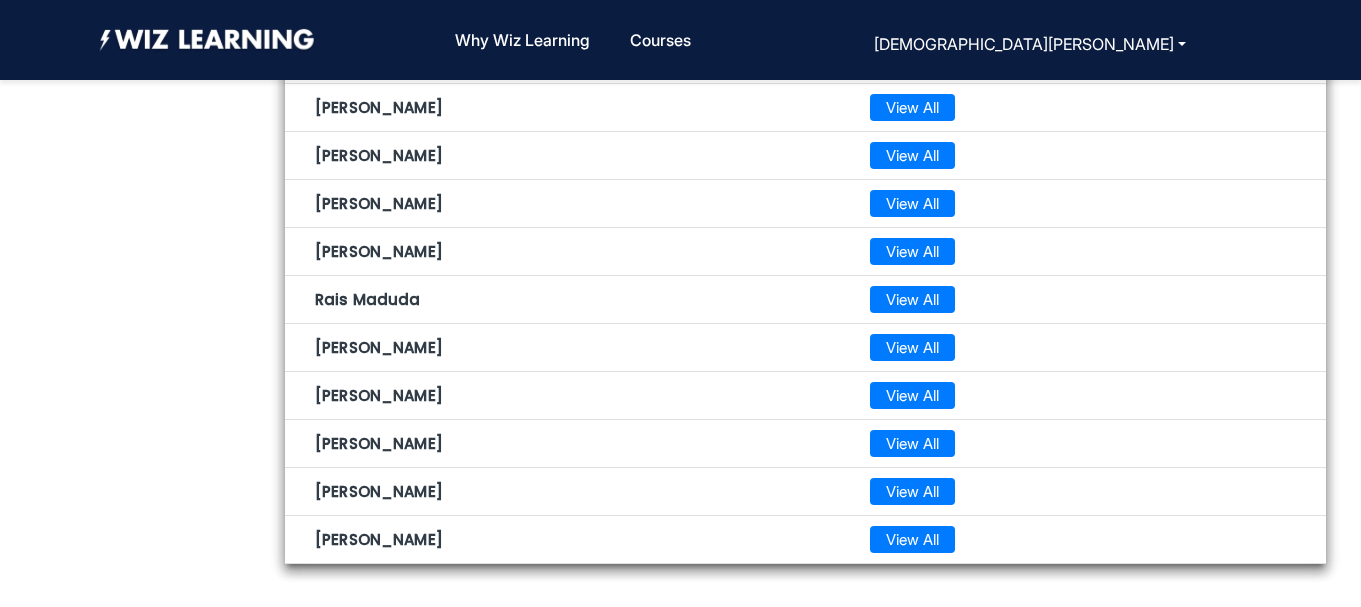 click on "View All" 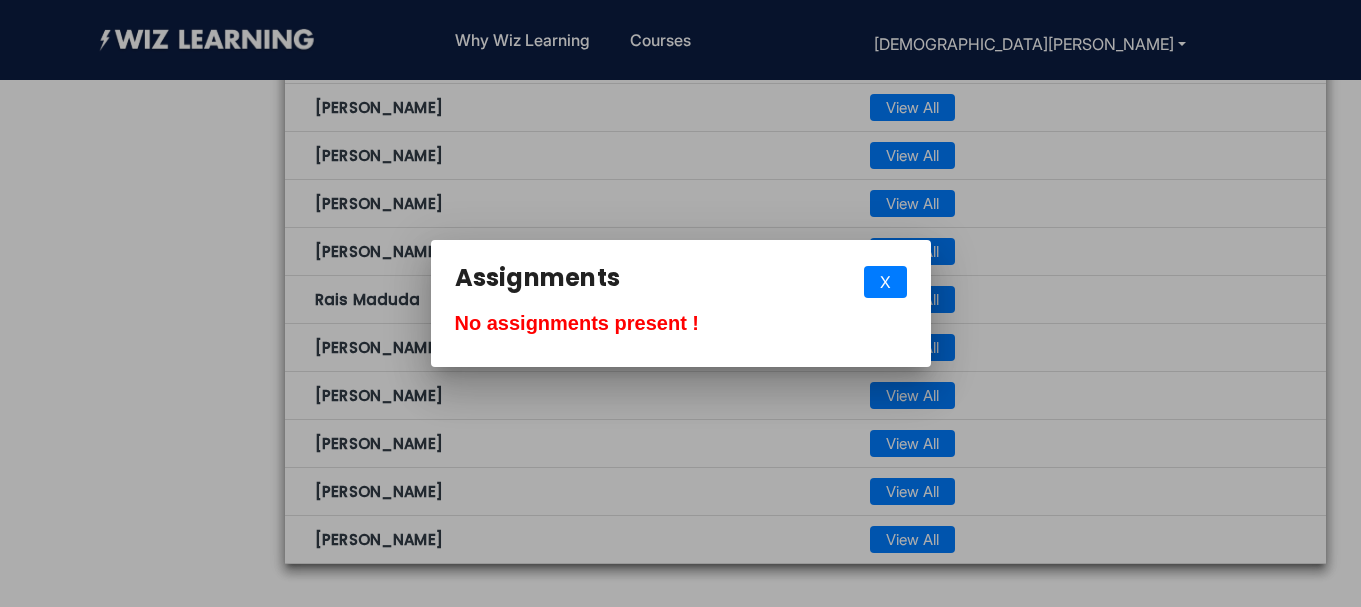 click on "X" at bounding box center (885, 282) 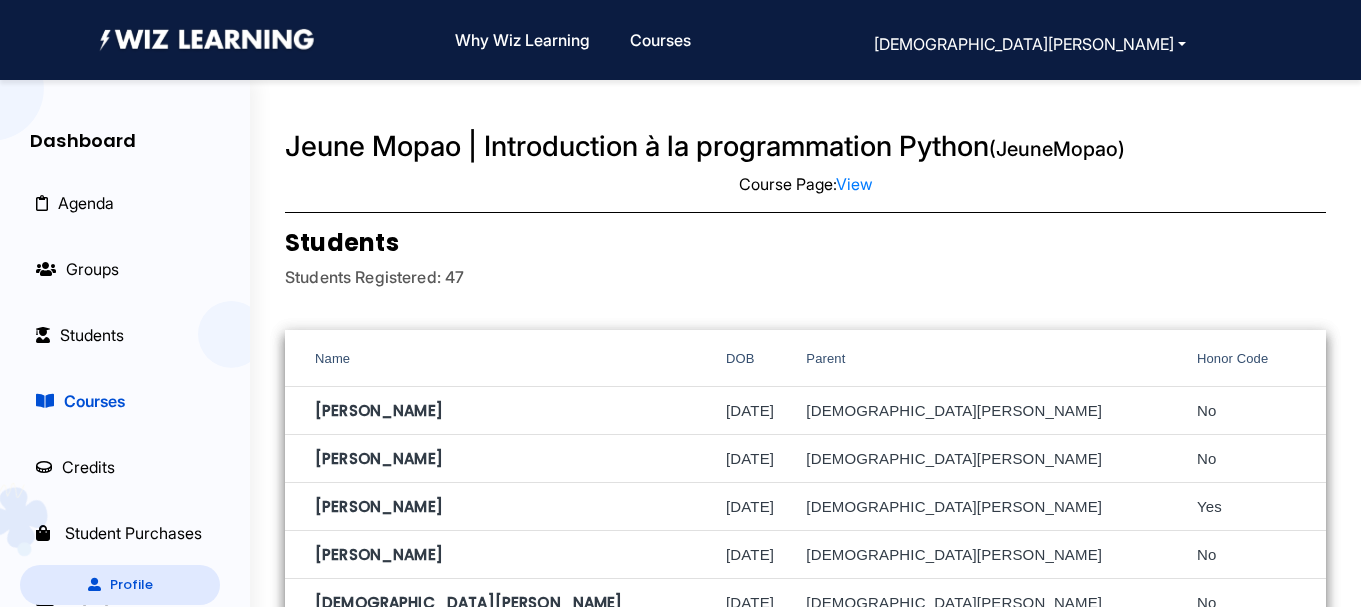 scroll, scrollTop: 2717, scrollLeft: 0, axis: vertical 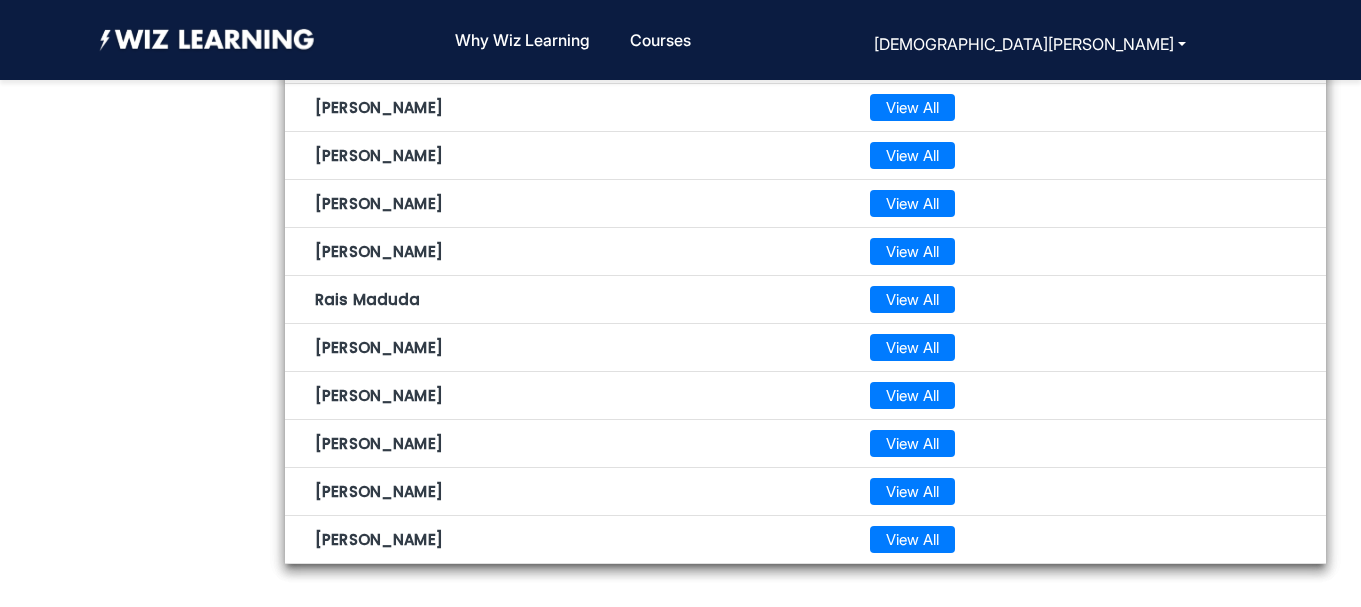 click on "View All" 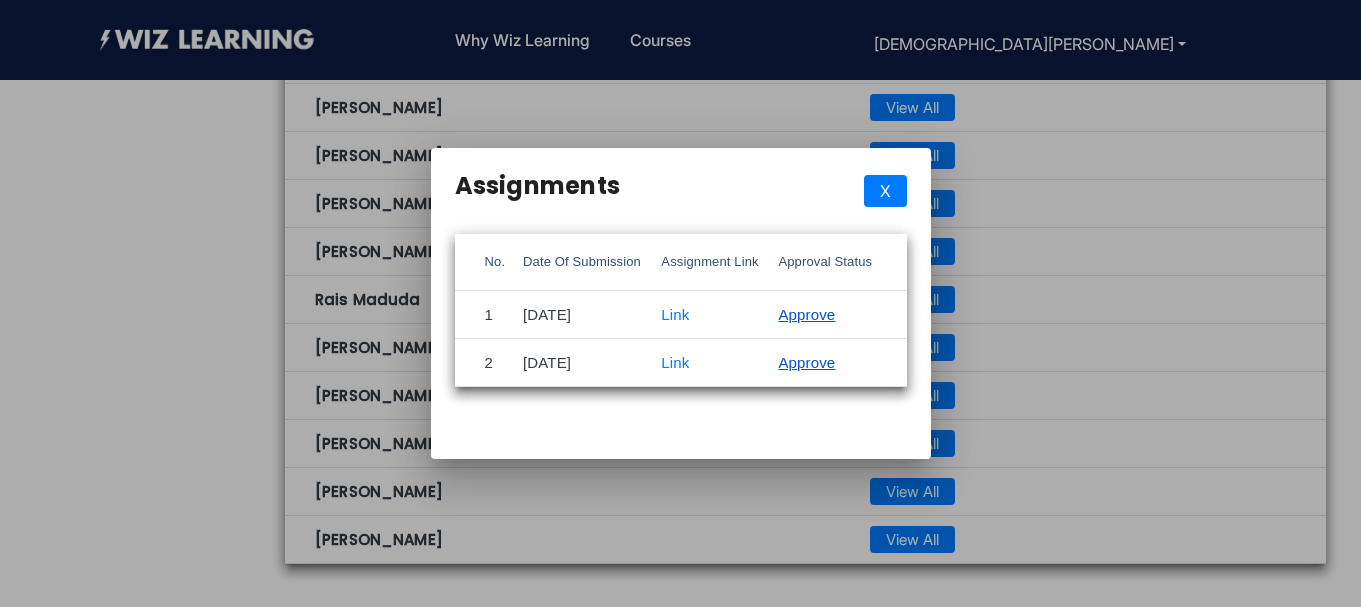 click on "X" at bounding box center [885, 191] 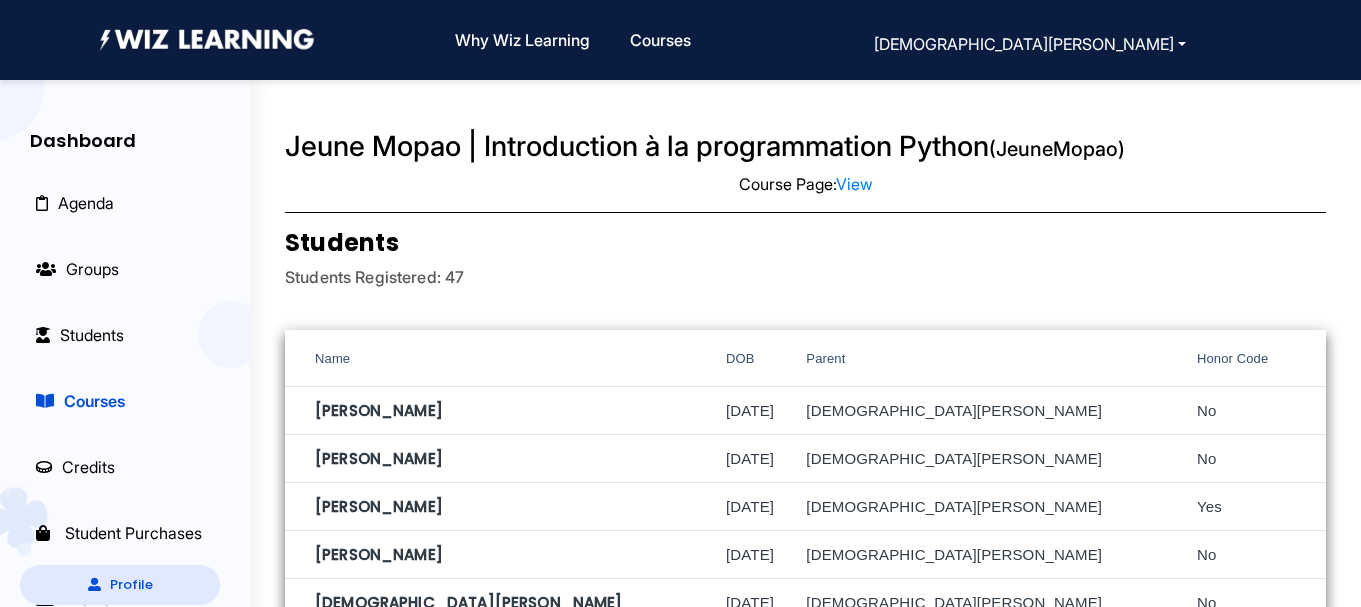 scroll, scrollTop: 2717, scrollLeft: 0, axis: vertical 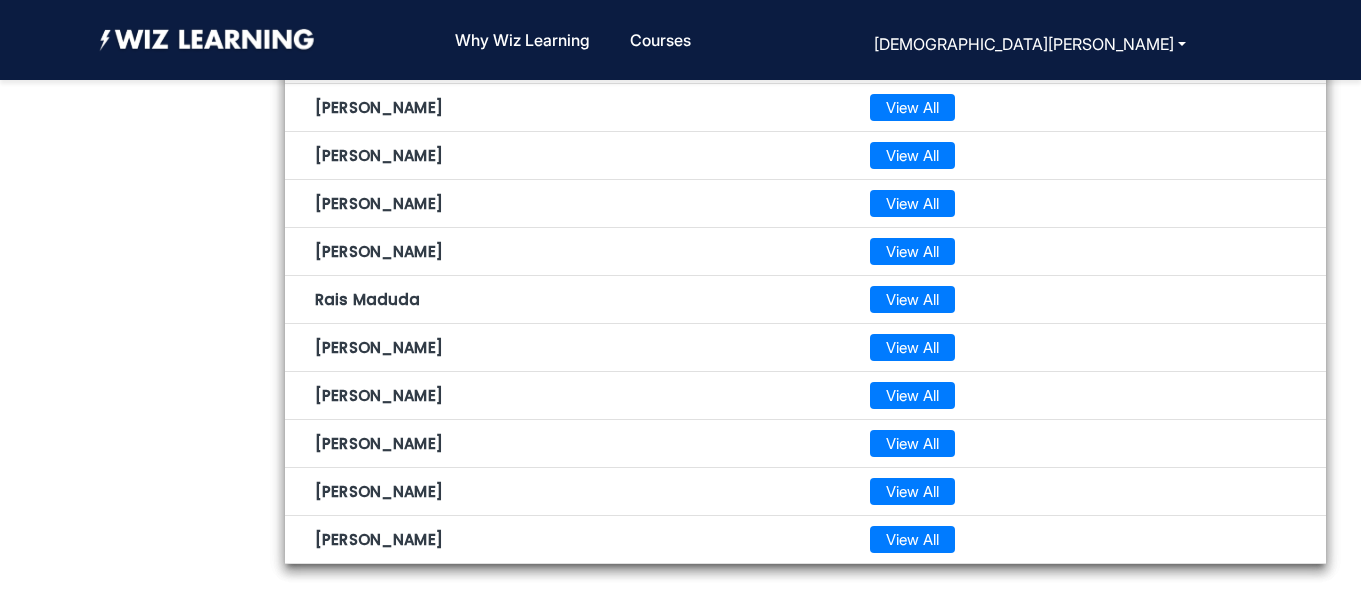 click on "View All" 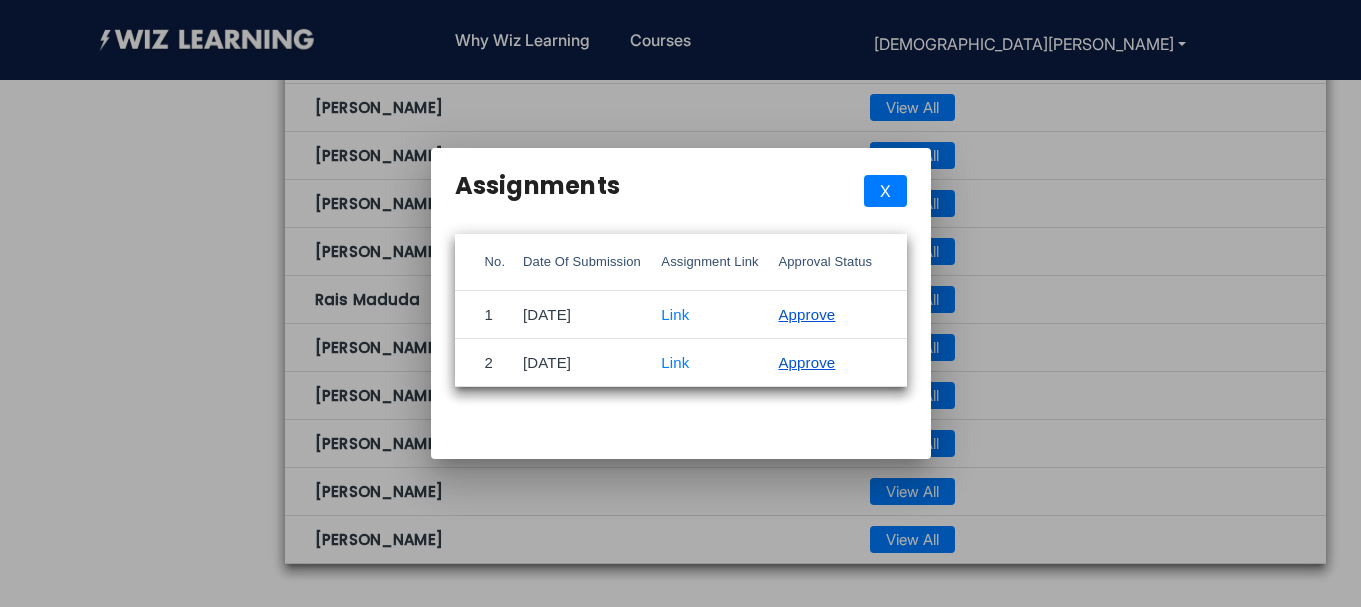 scroll, scrollTop: 0, scrollLeft: 0, axis: both 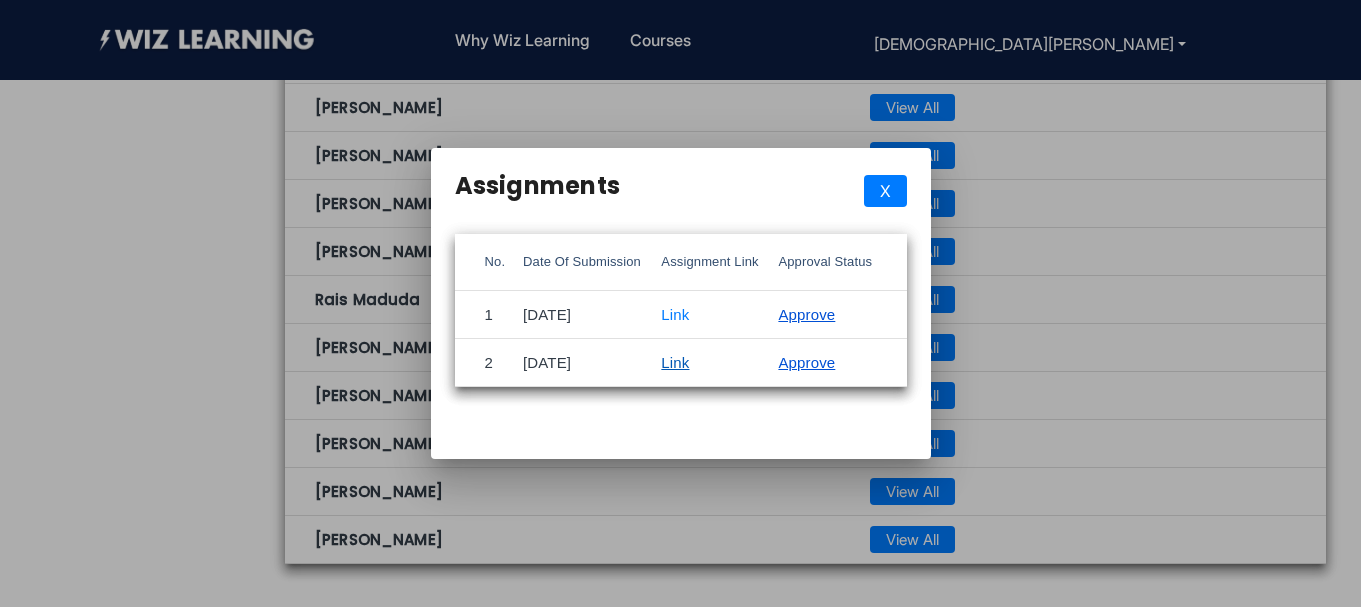 click on "Link" at bounding box center [675, 362] 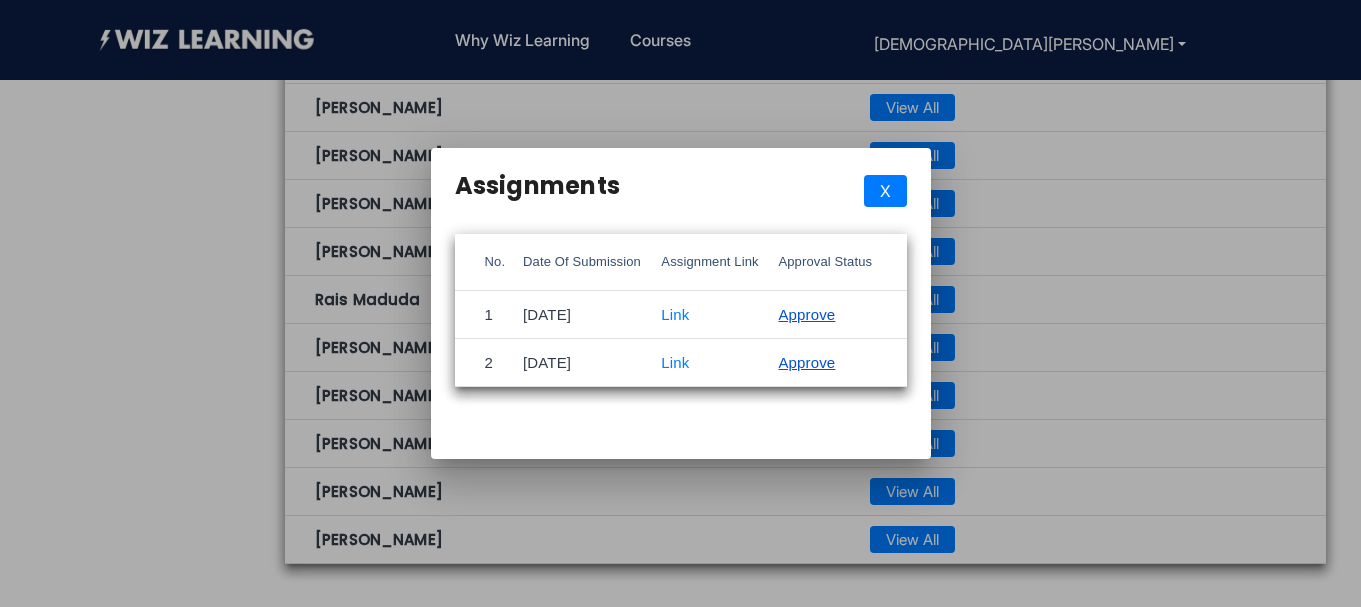 click on "X" at bounding box center (885, 191) 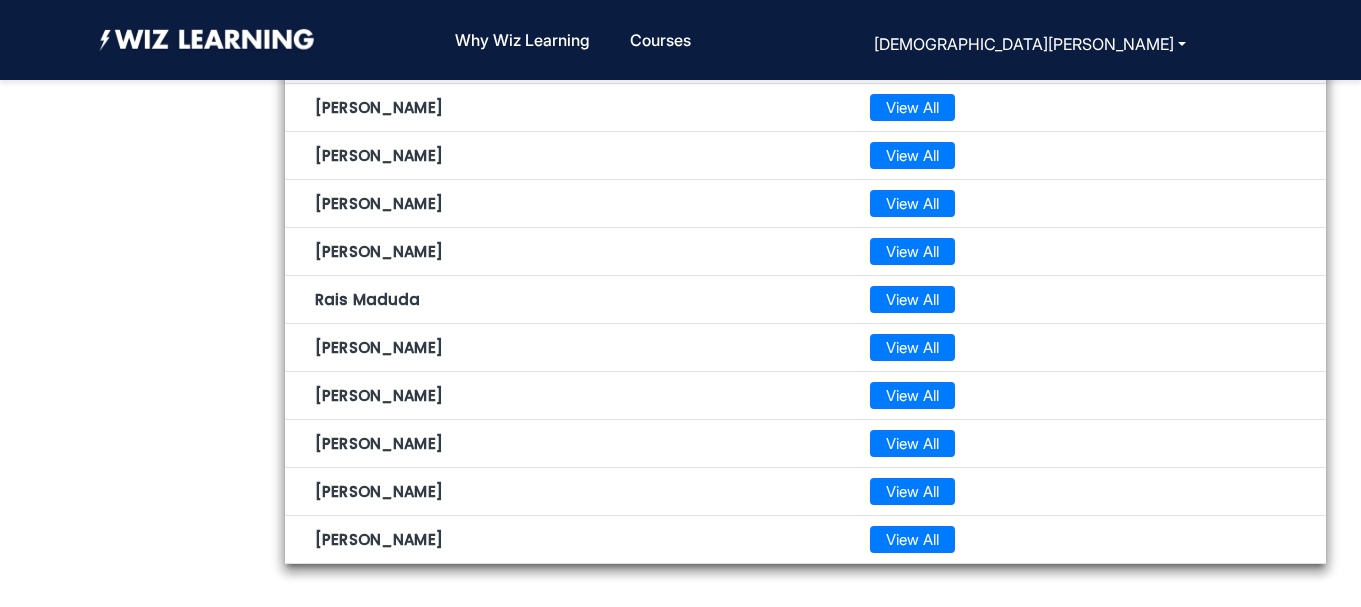 click on "View All" 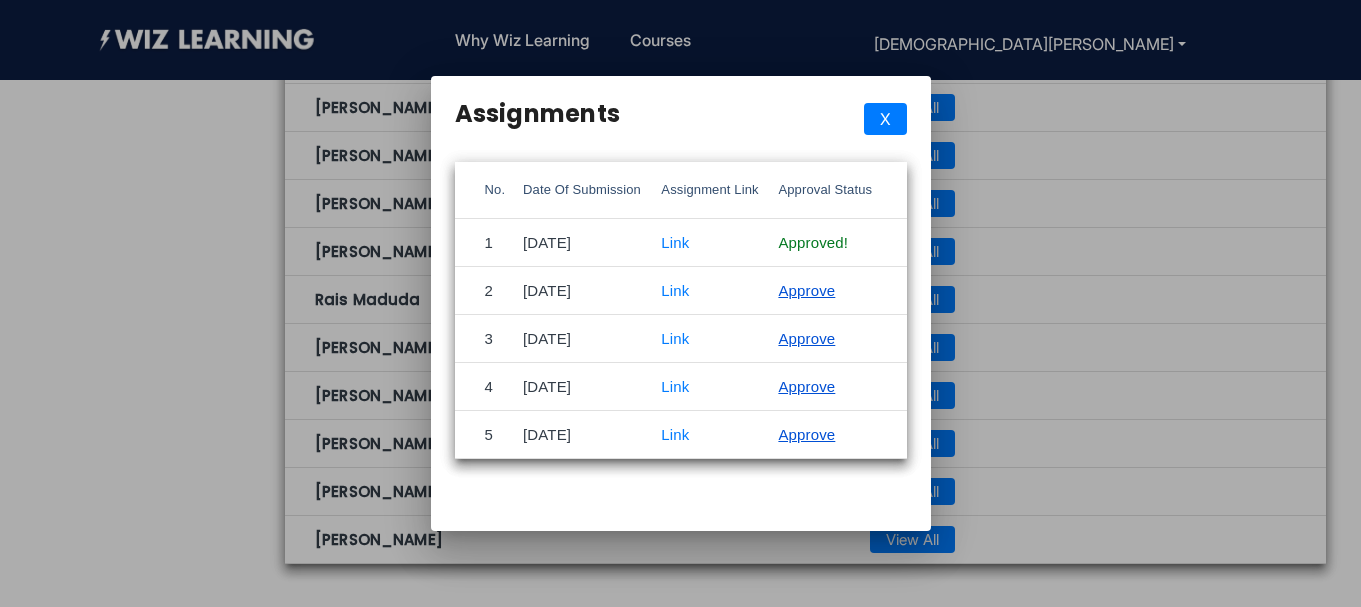 scroll, scrollTop: 0, scrollLeft: 0, axis: both 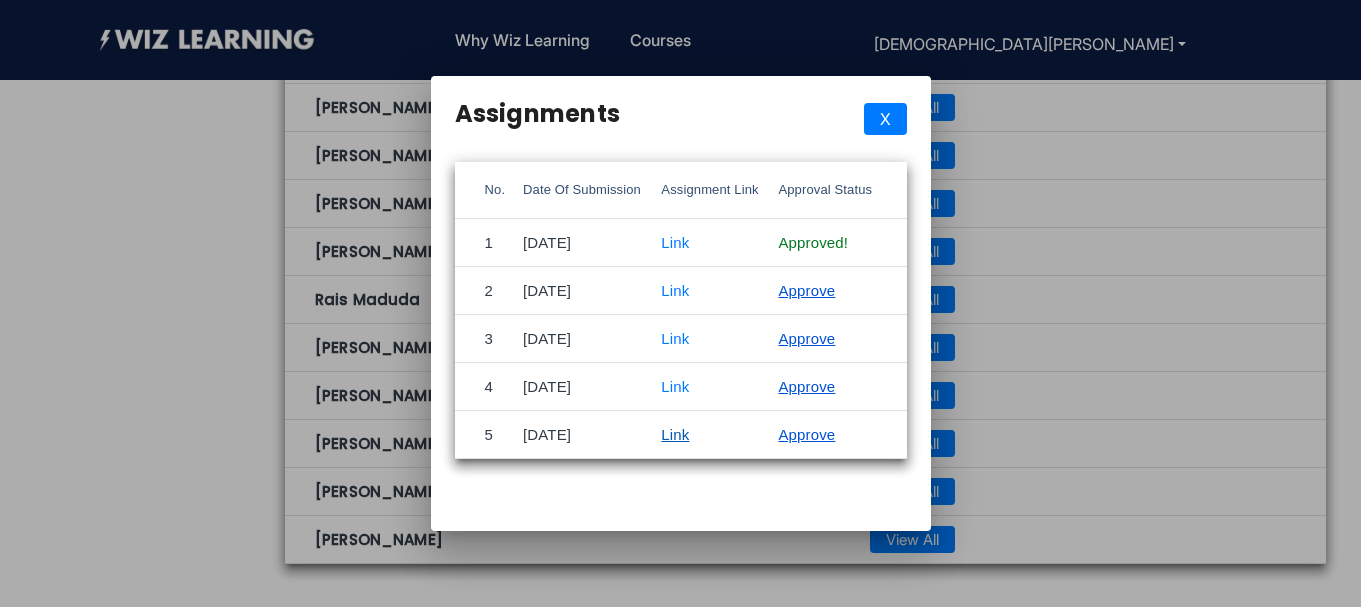 click on "Link" at bounding box center [675, 434] 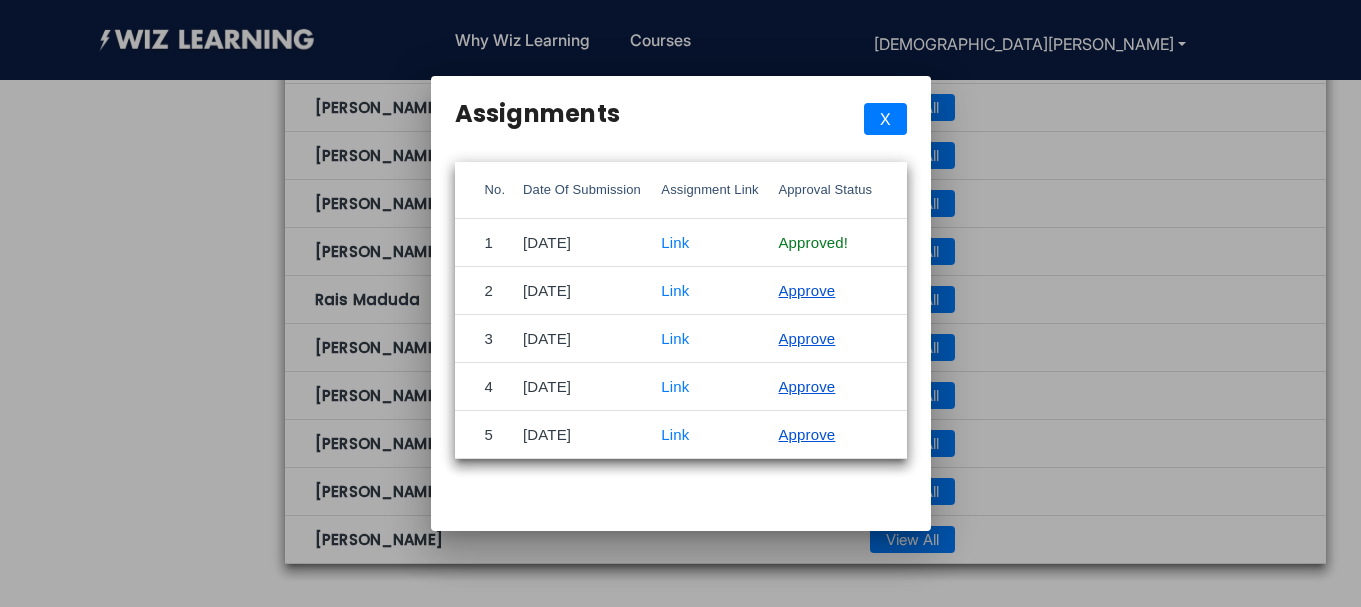 click on "X" at bounding box center [885, 119] 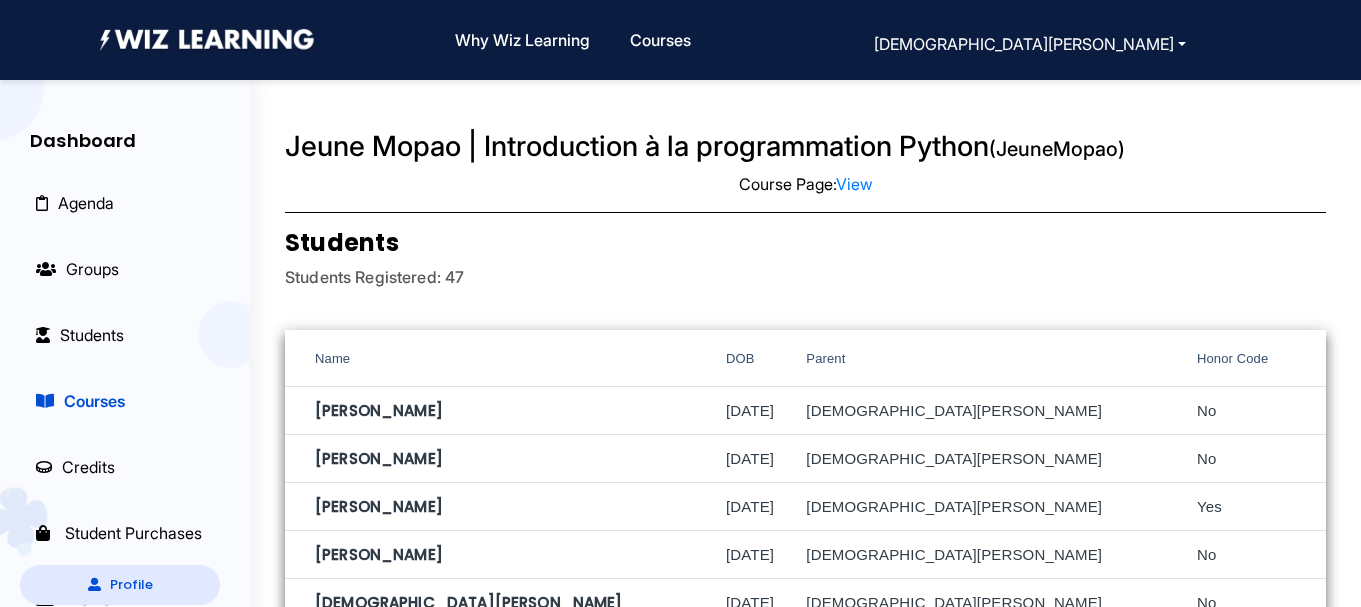 scroll, scrollTop: 2717, scrollLeft: 0, axis: vertical 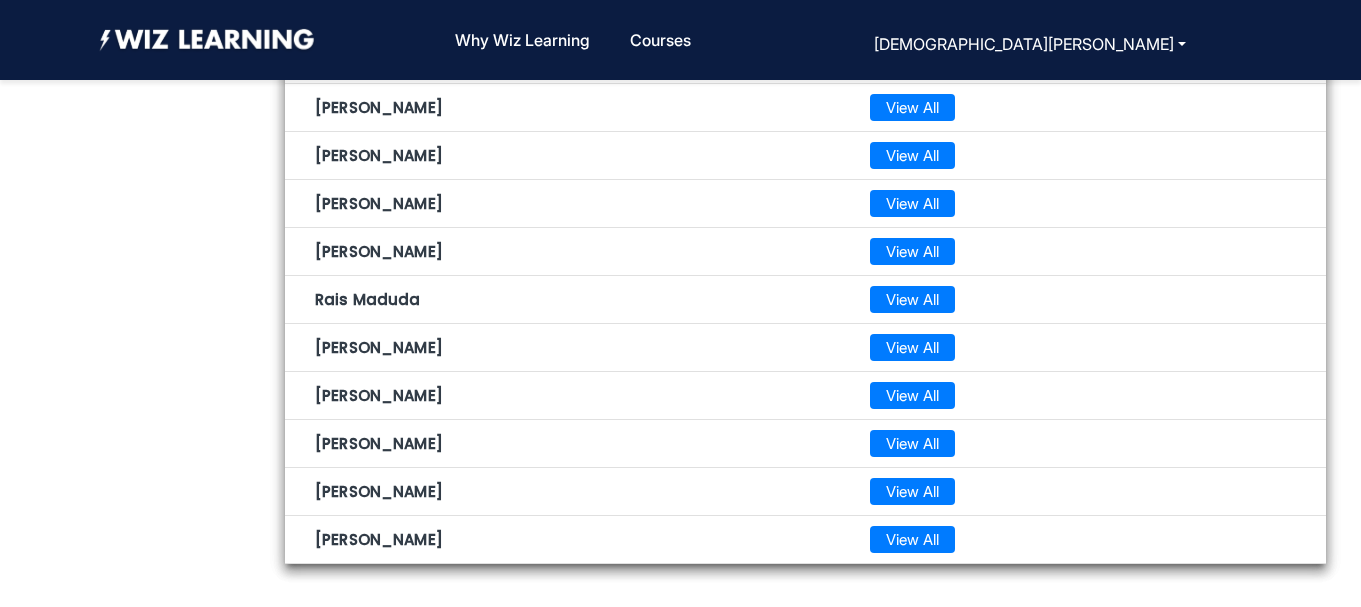 click on "View All" 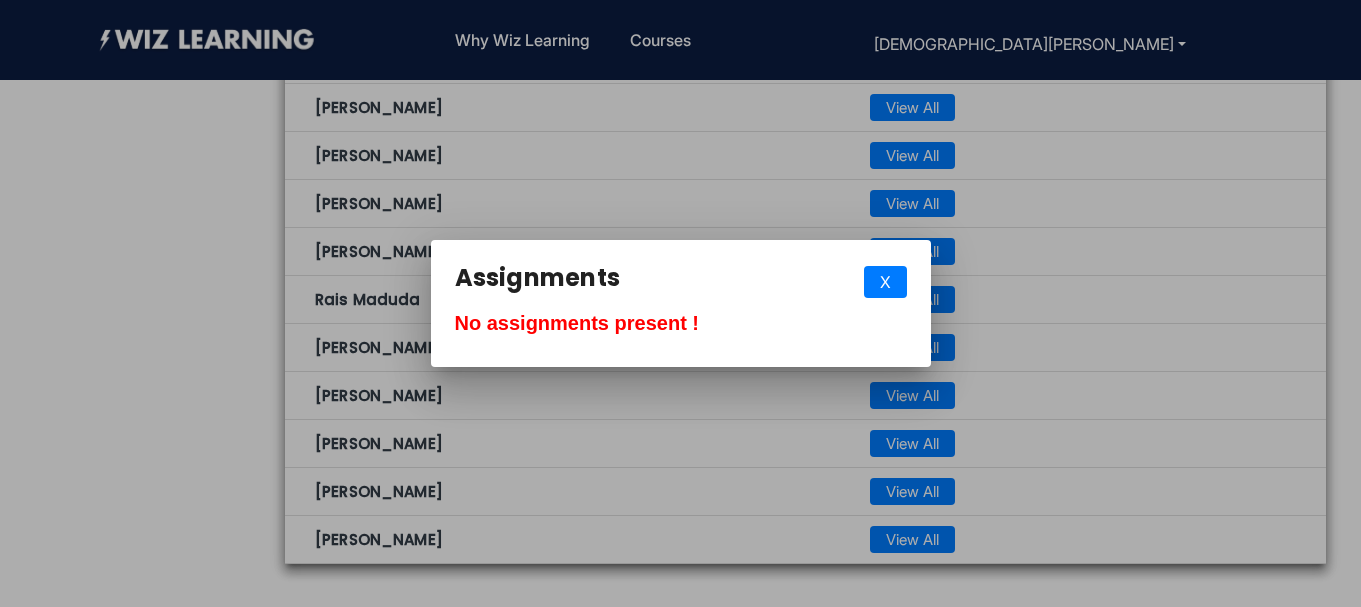 scroll, scrollTop: 0, scrollLeft: 0, axis: both 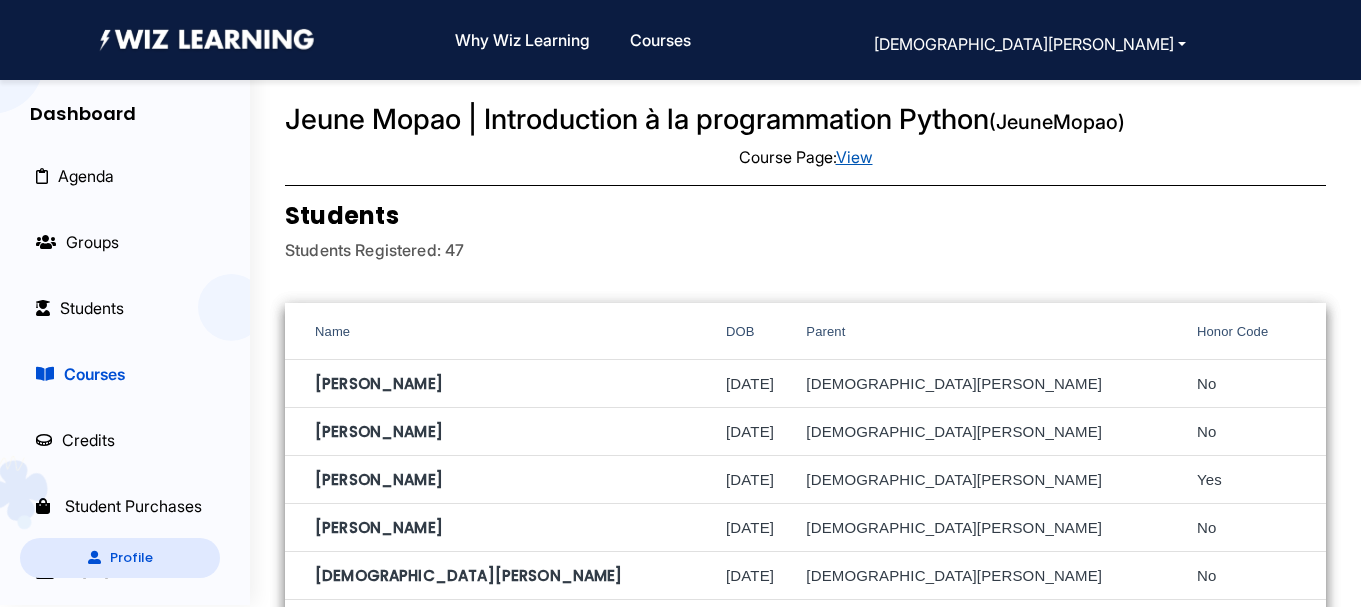 click on "View" 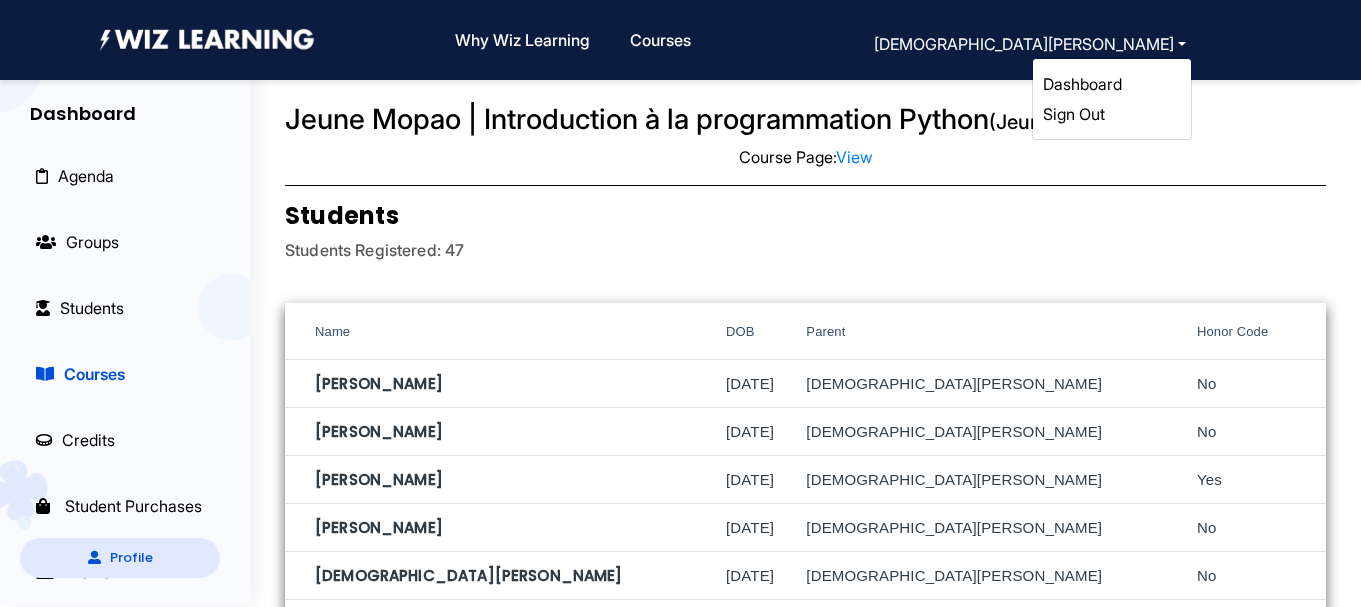 click on "Sign Out" at bounding box center (1074, 114) 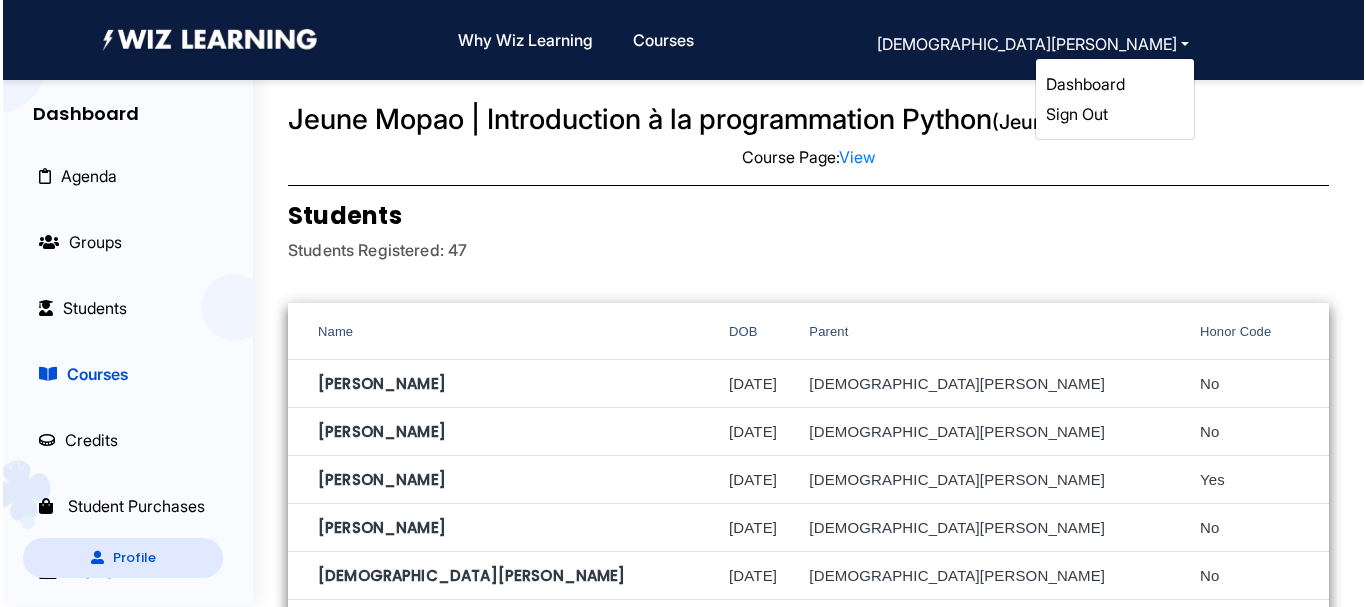 scroll, scrollTop: 0, scrollLeft: 0, axis: both 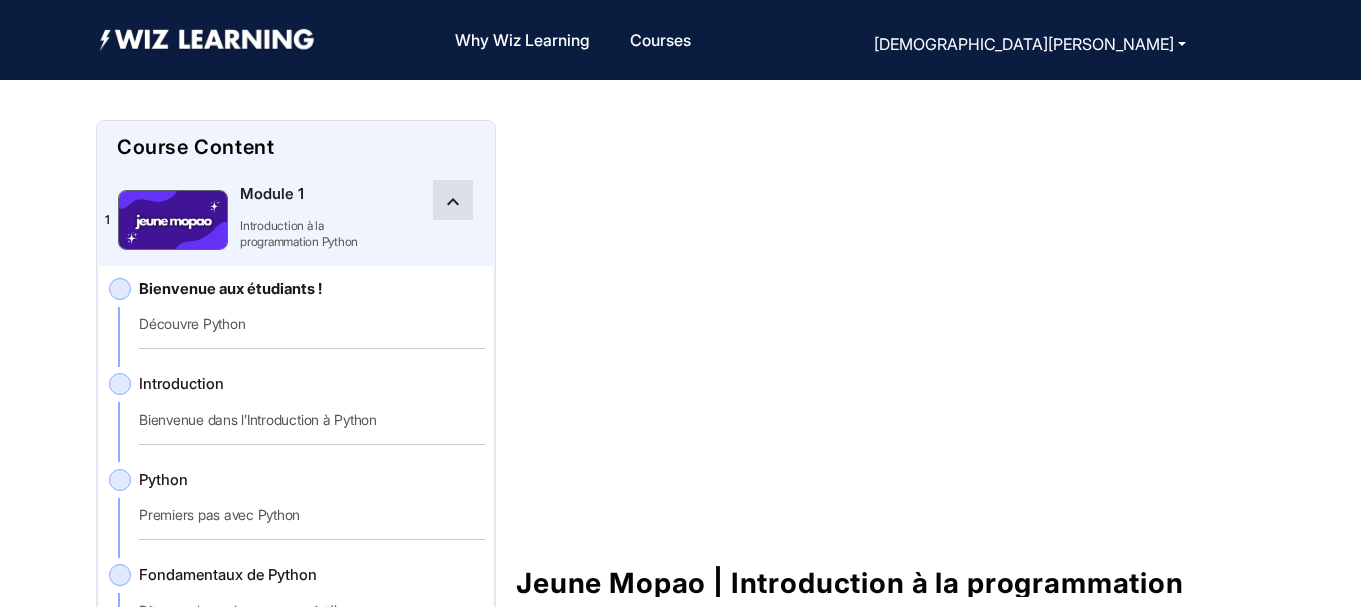 click on "keyboard_arrow_up" 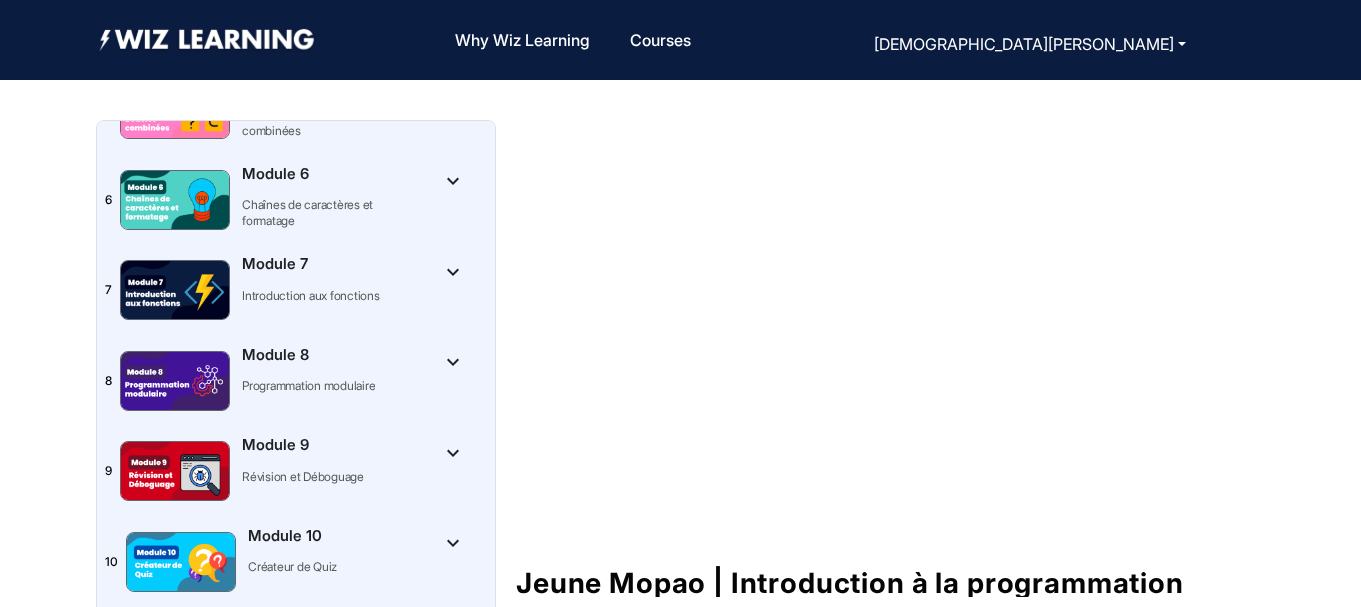 scroll, scrollTop: 544, scrollLeft: 0, axis: vertical 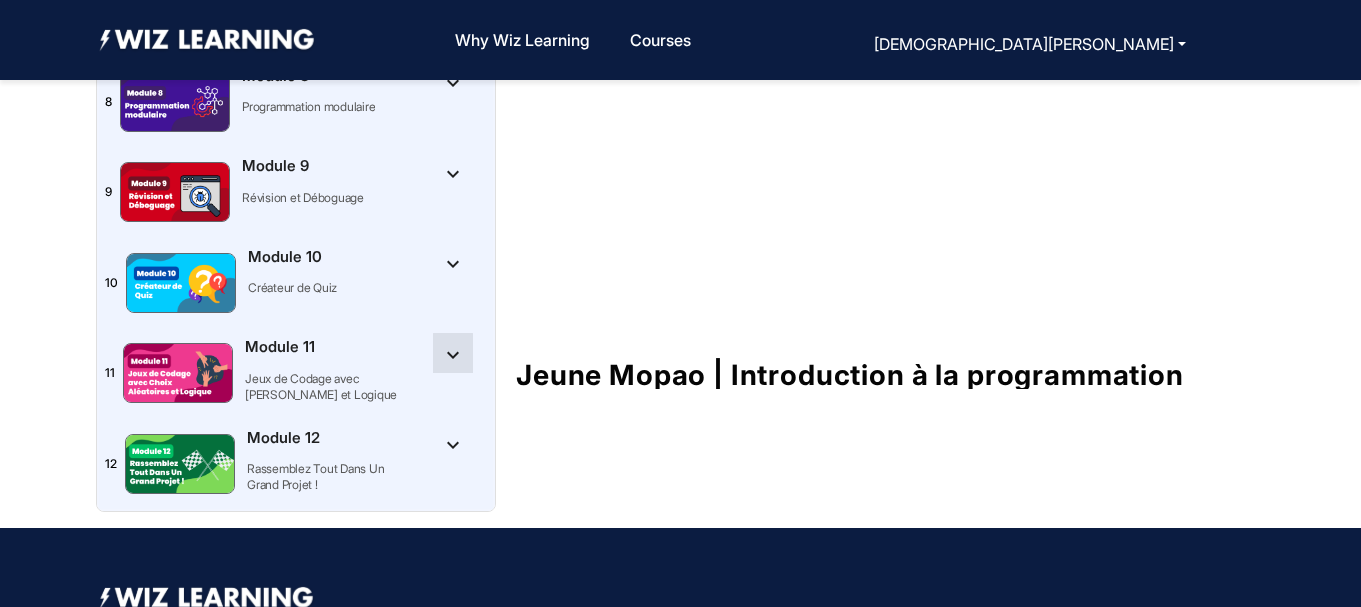click on "keyboard_arrow_down" 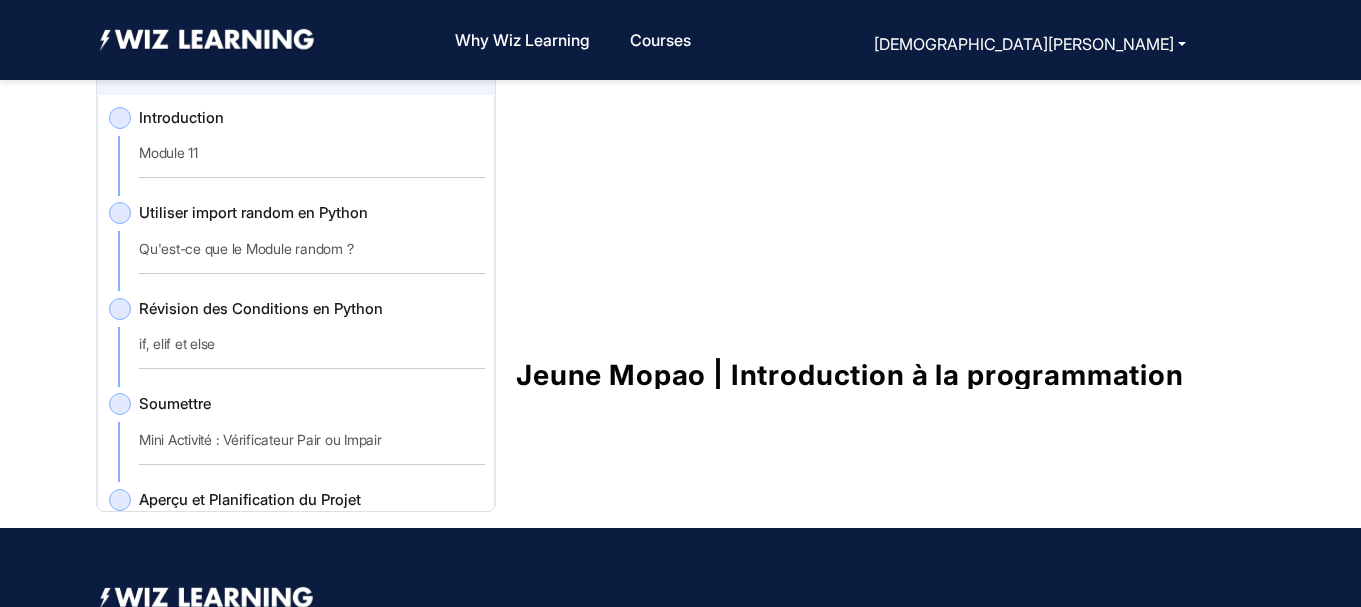 scroll, scrollTop: 870, scrollLeft: 0, axis: vertical 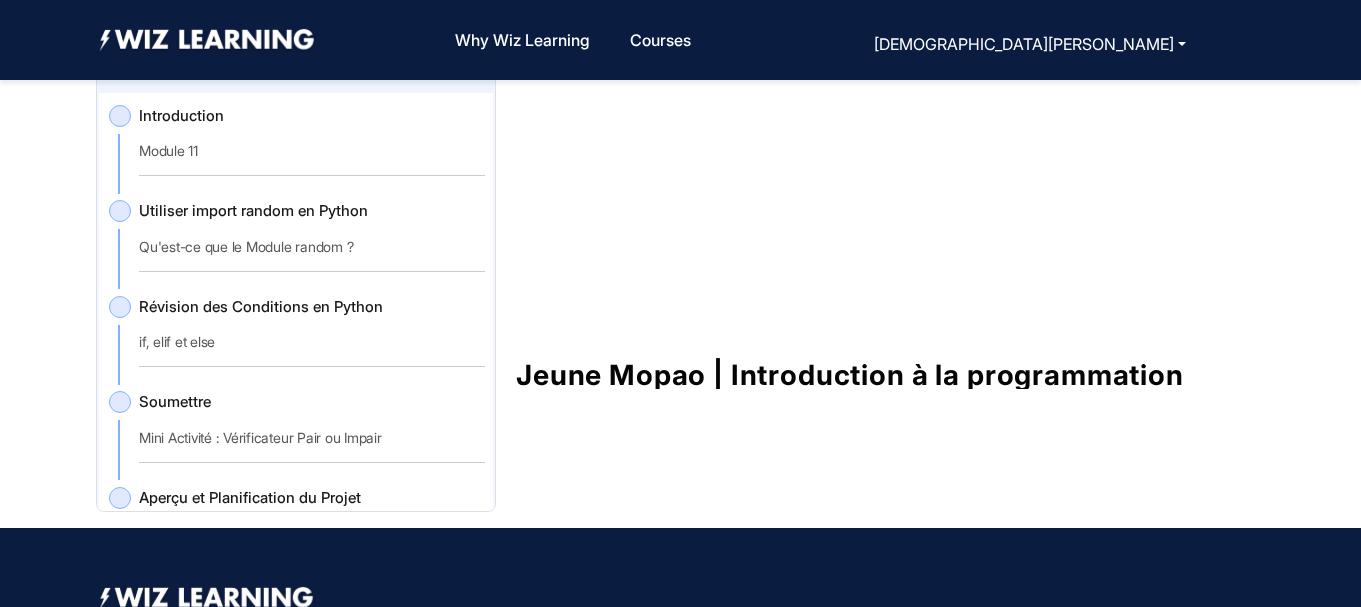 click on "Utiliser import random en Python   Qu'est-ce que le Module random ?" 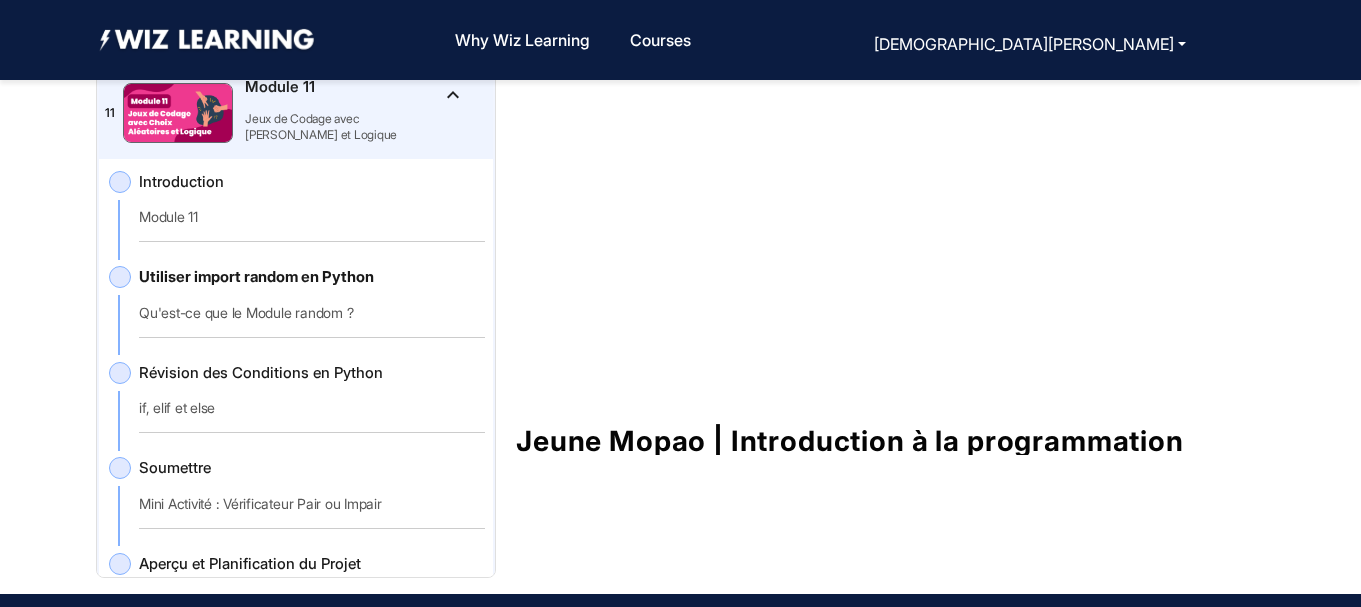 scroll, scrollTop: 149, scrollLeft: 0, axis: vertical 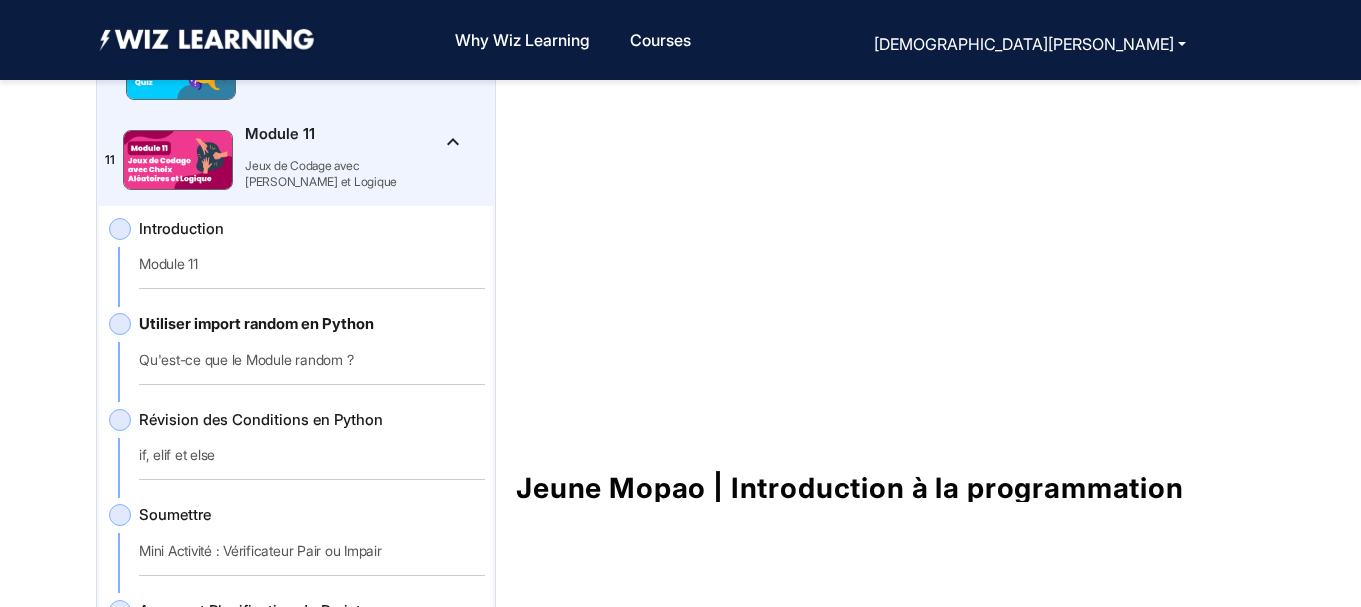 drag, startPoint x: 488, startPoint y: 379, endPoint x: 488, endPoint y: 425, distance: 46 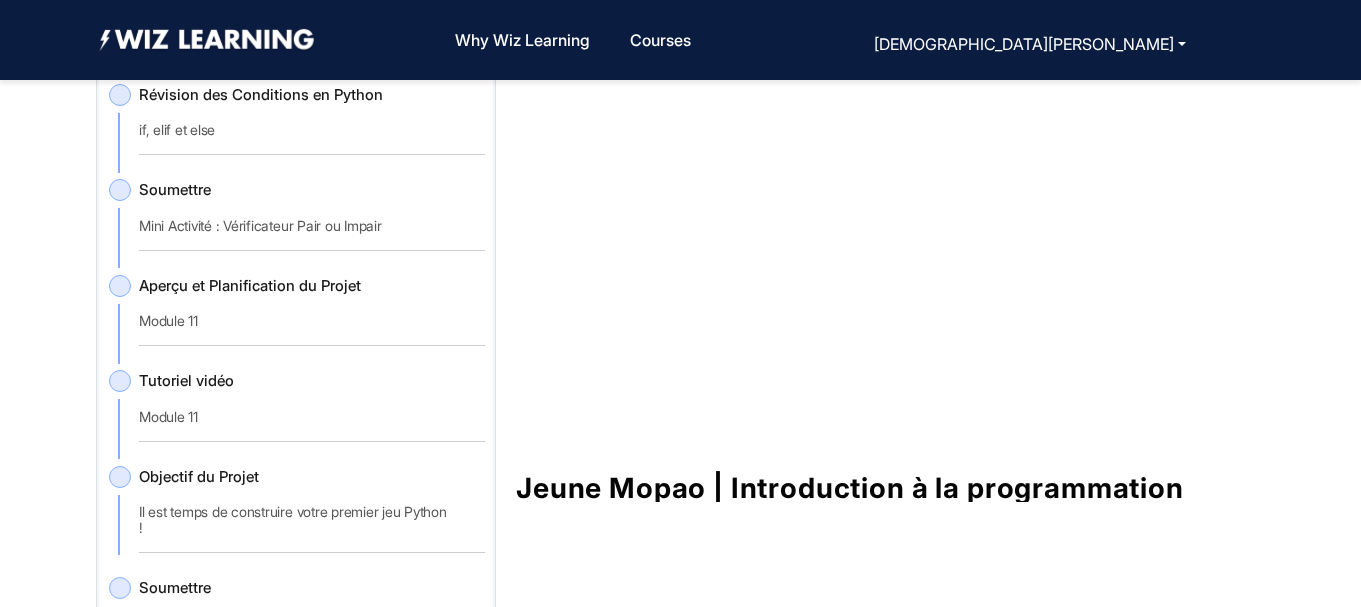 scroll, scrollTop: 1134, scrollLeft: 0, axis: vertical 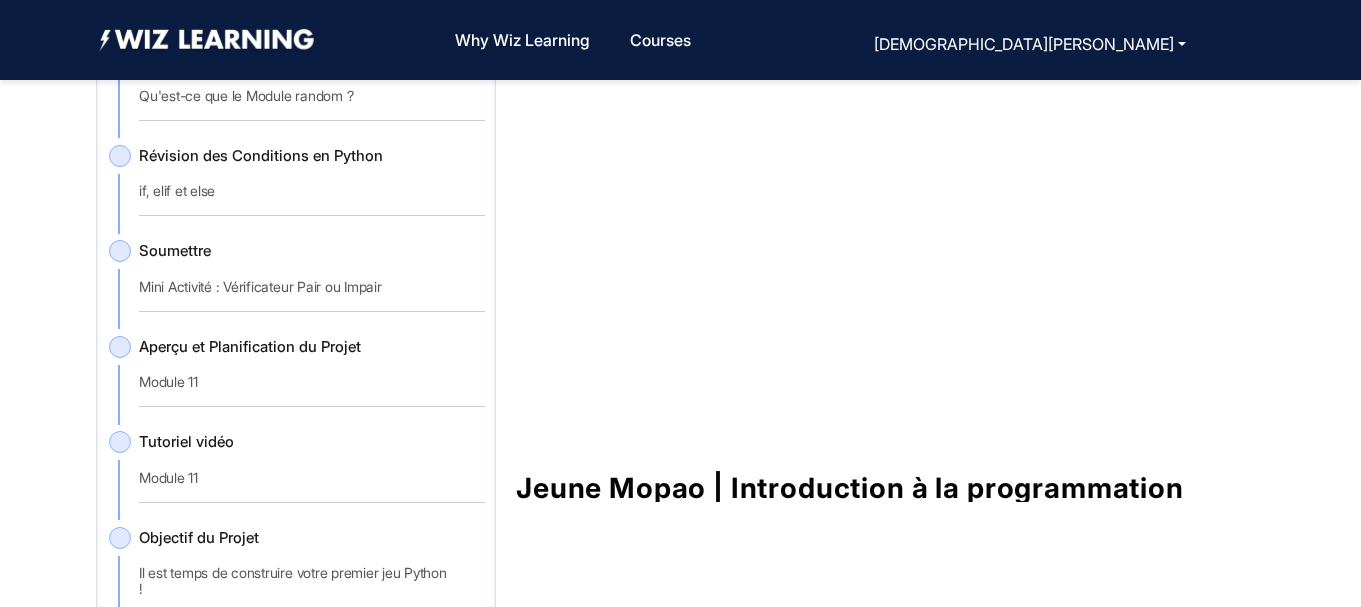 click on "Aperçu et Planification du Projet   Module 11" 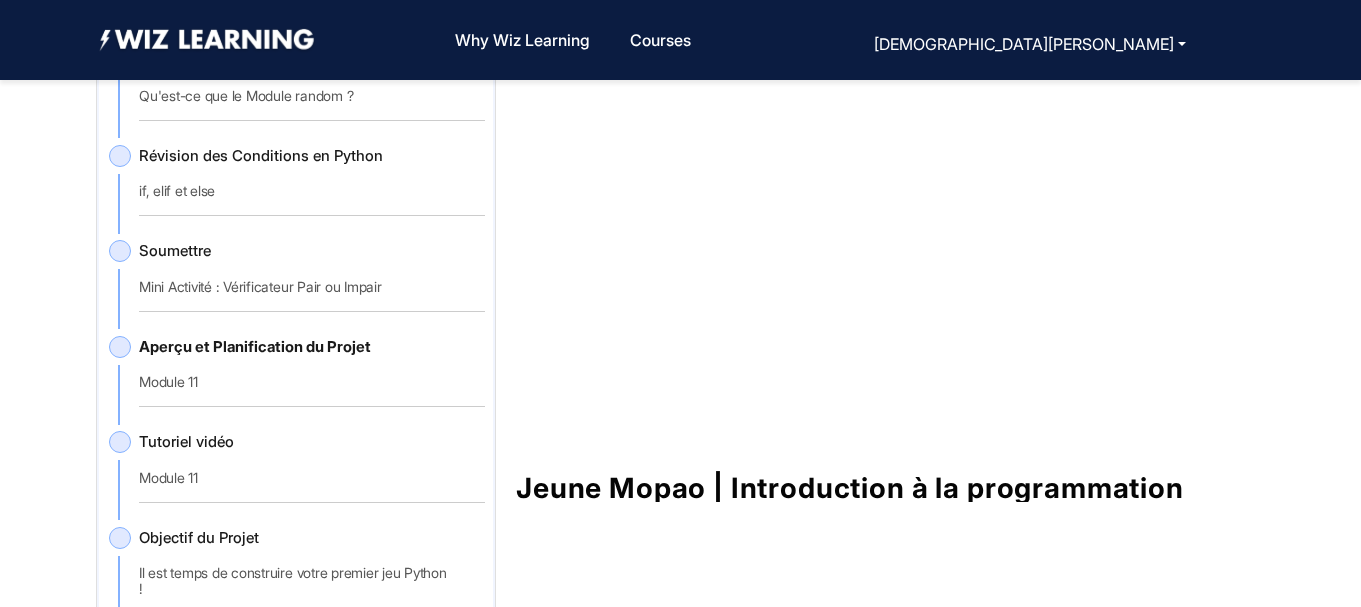 scroll, scrollTop: 67, scrollLeft: 0, axis: vertical 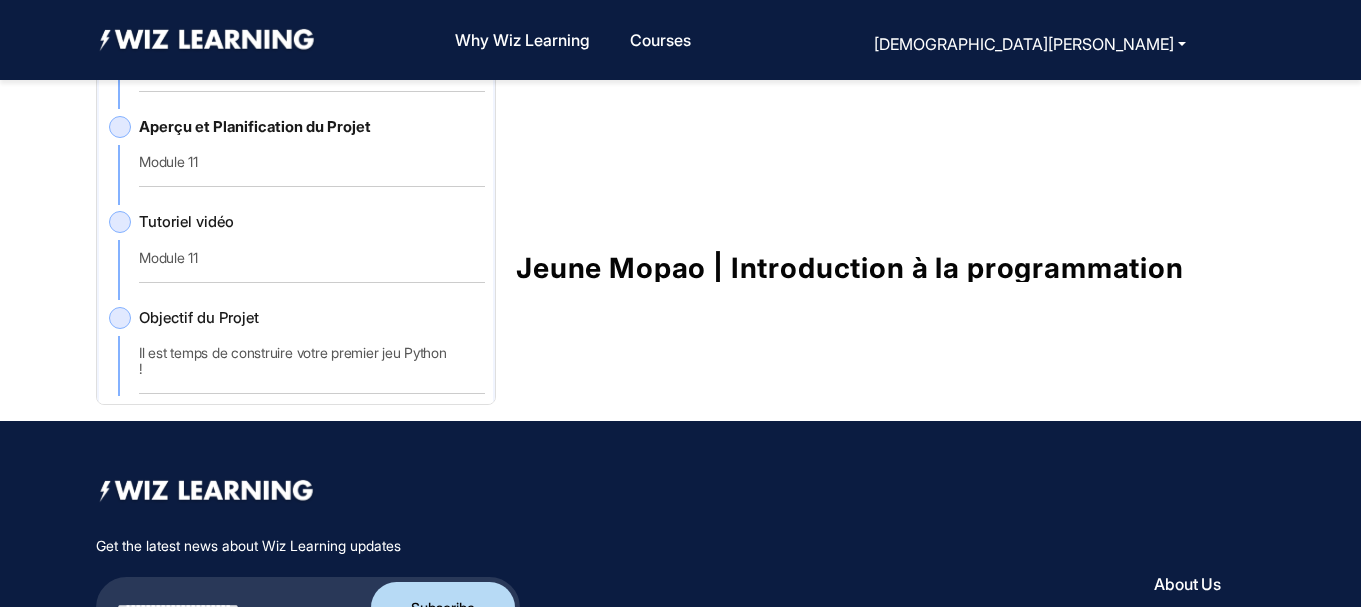 drag, startPoint x: 488, startPoint y: 281, endPoint x: 483, endPoint y: 359, distance: 78.160095 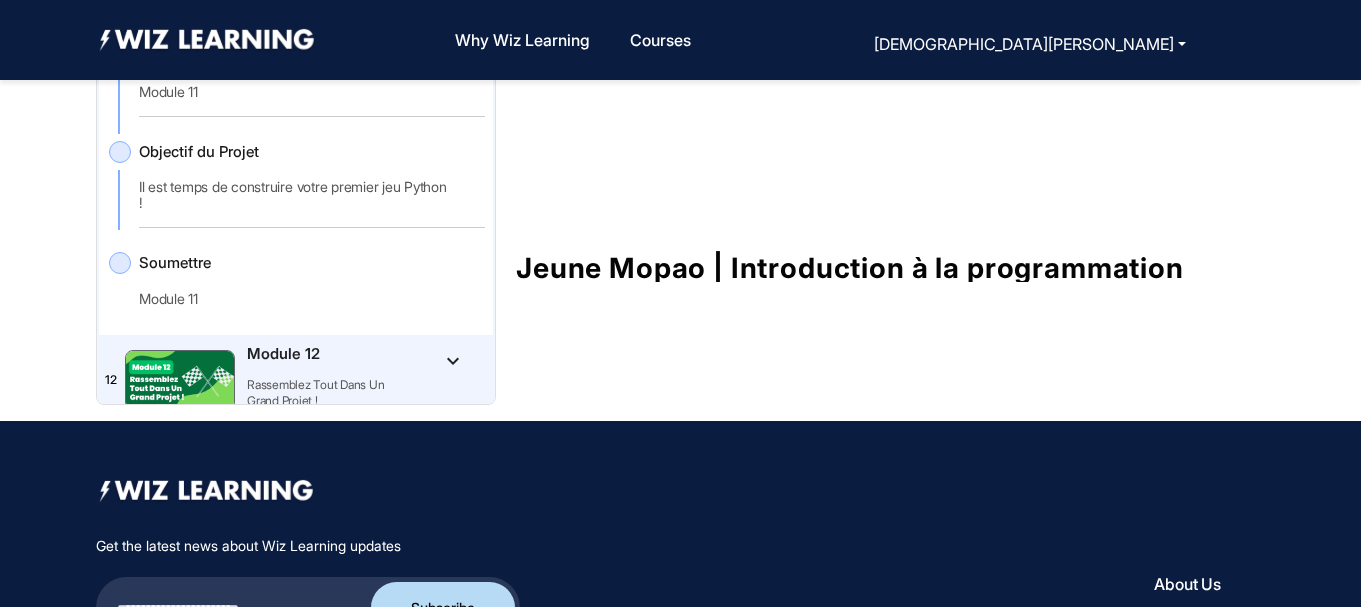 scroll, scrollTop: 1323, scrollLeft: 0, axis: vertical 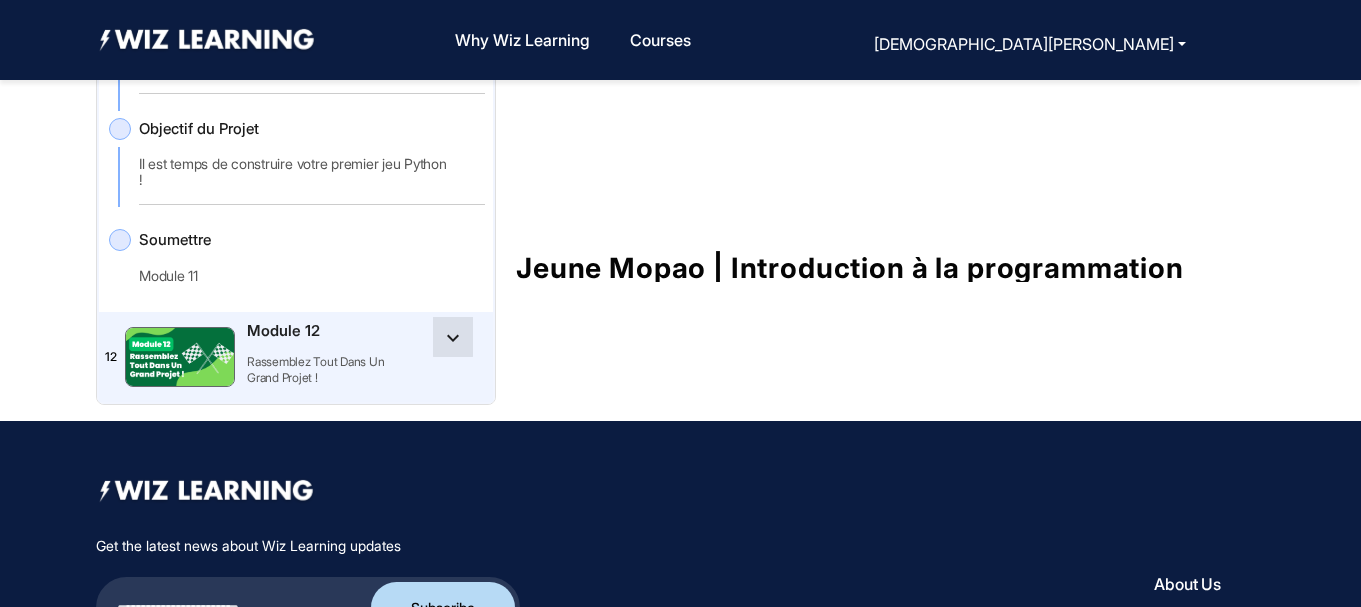 click on "keyboard_arrow_down" 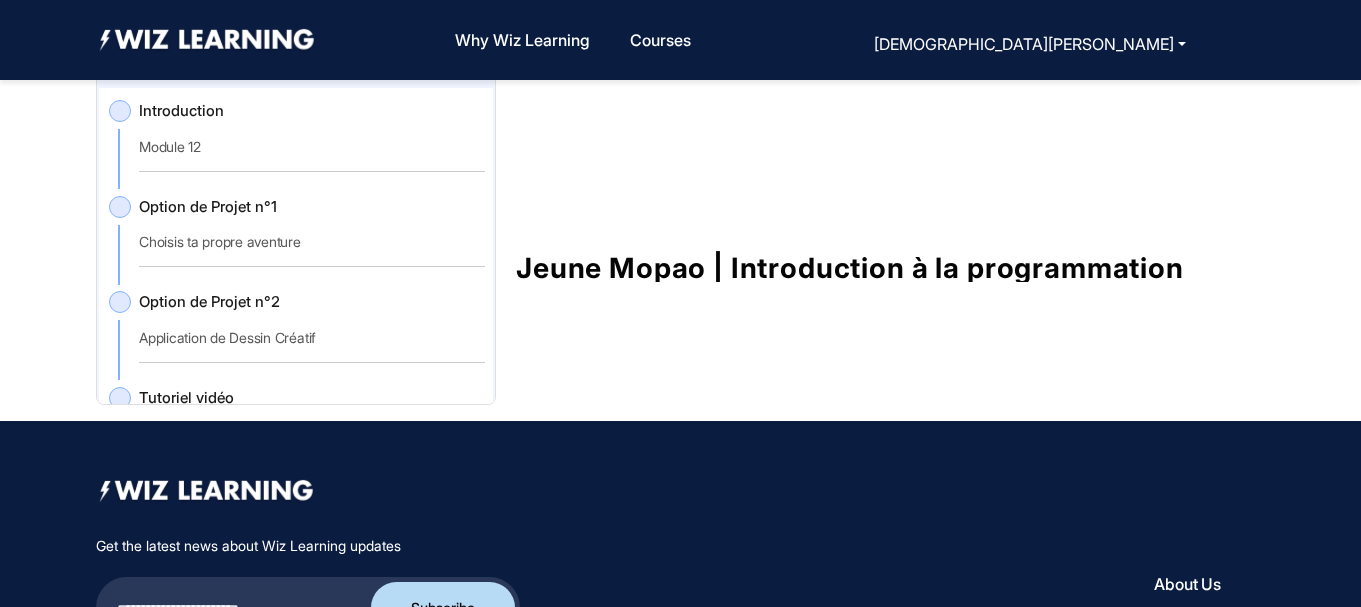 scroll, scrollTop: 1647, scrollLeft: 0, axis: vertical 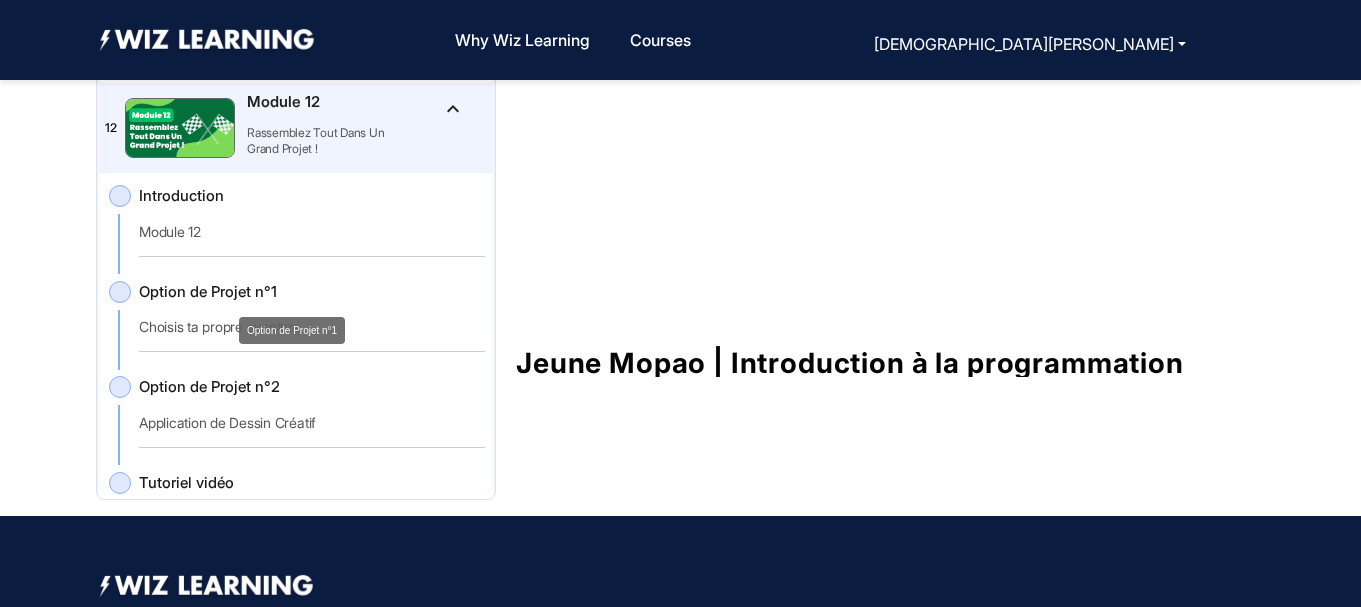 click on "Option de Projet n°1" 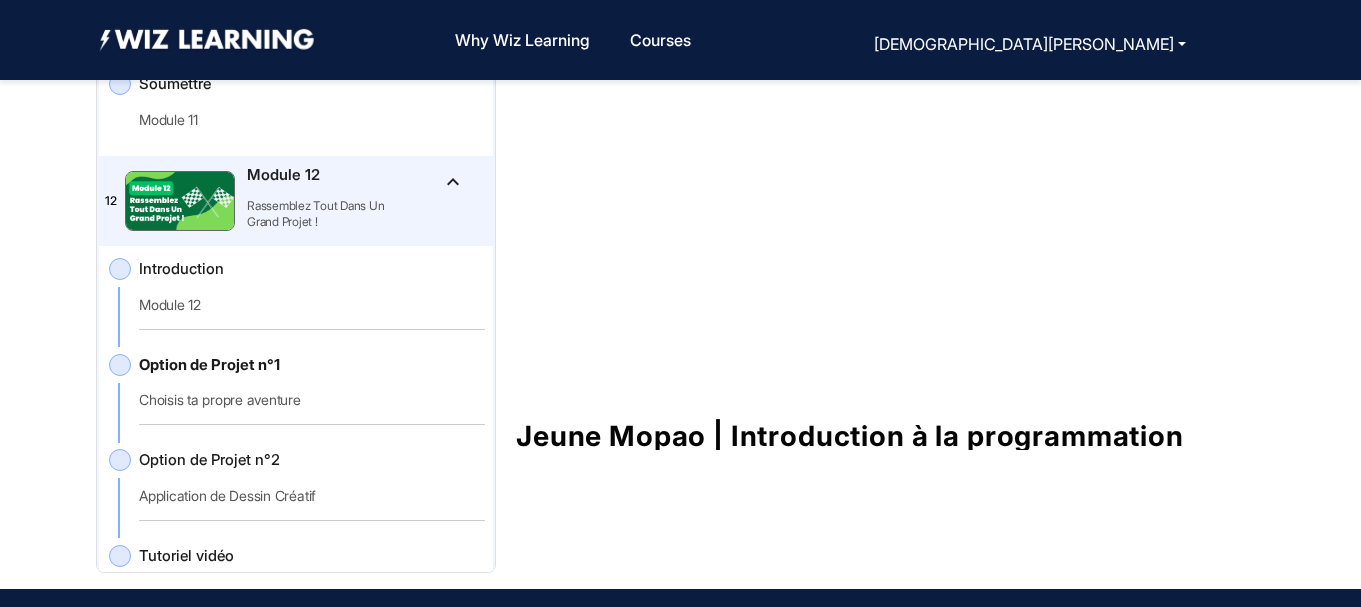scroll, scrollTop: 119, scrollLeft: 0, axis: vertical 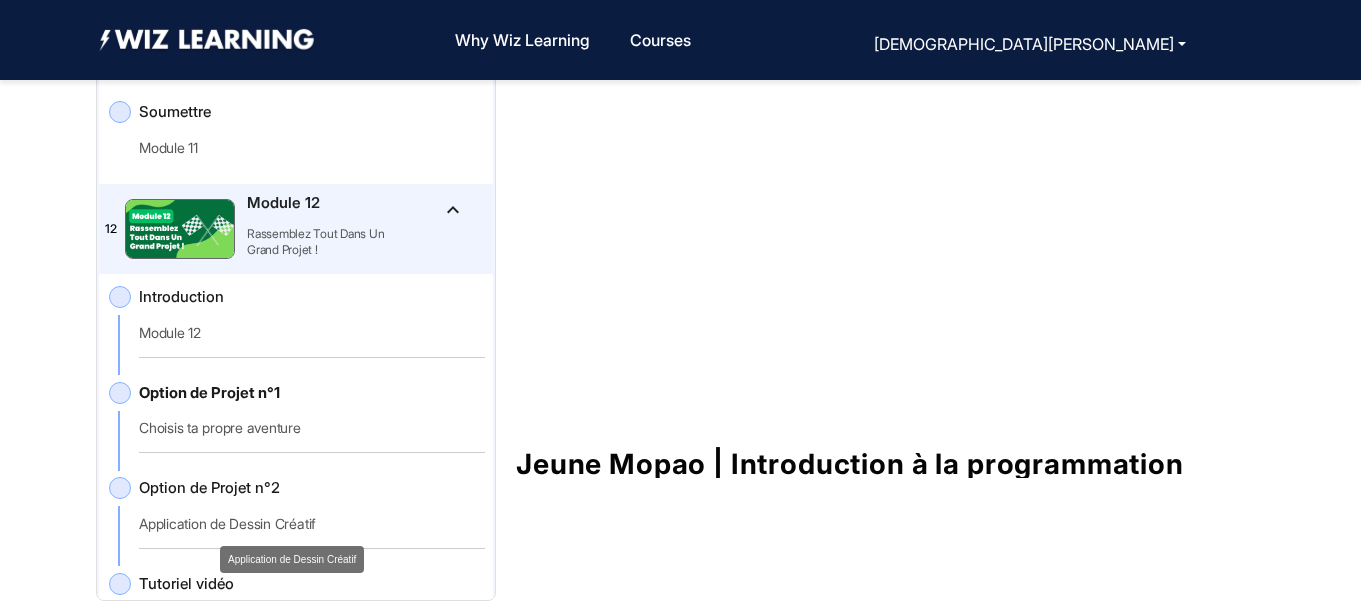 click on "Application de Dessin Créatif" 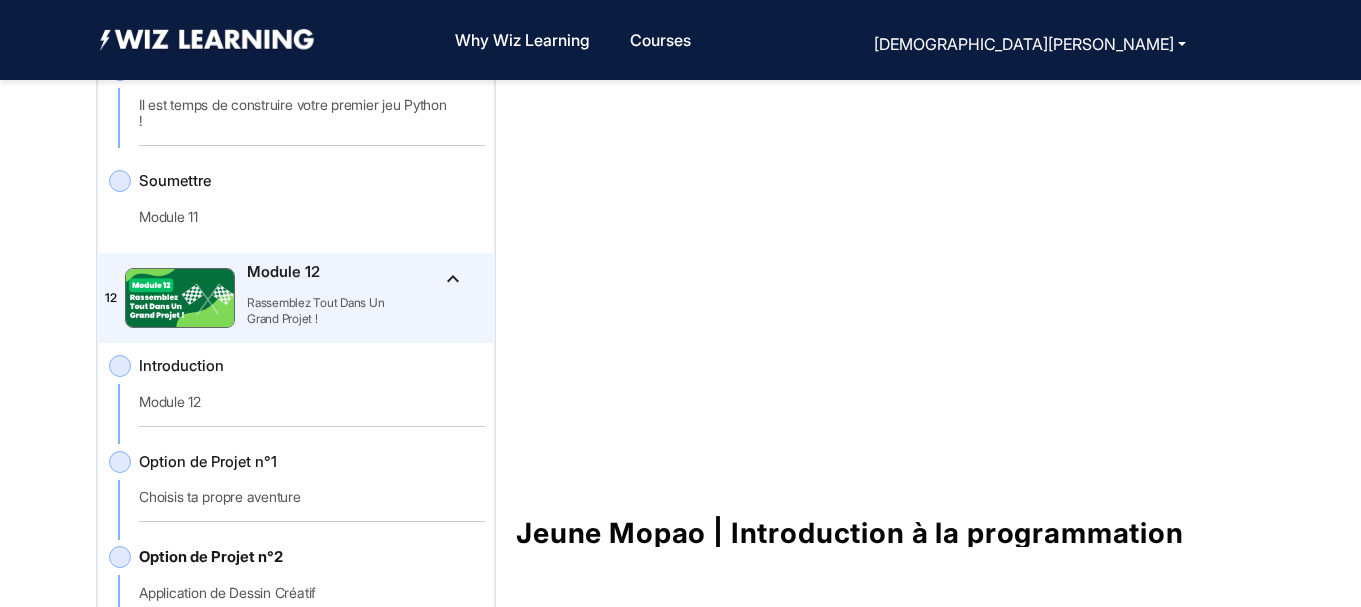 scroll, scrollTop: 38, scrollLeft: 0, axis: vertical 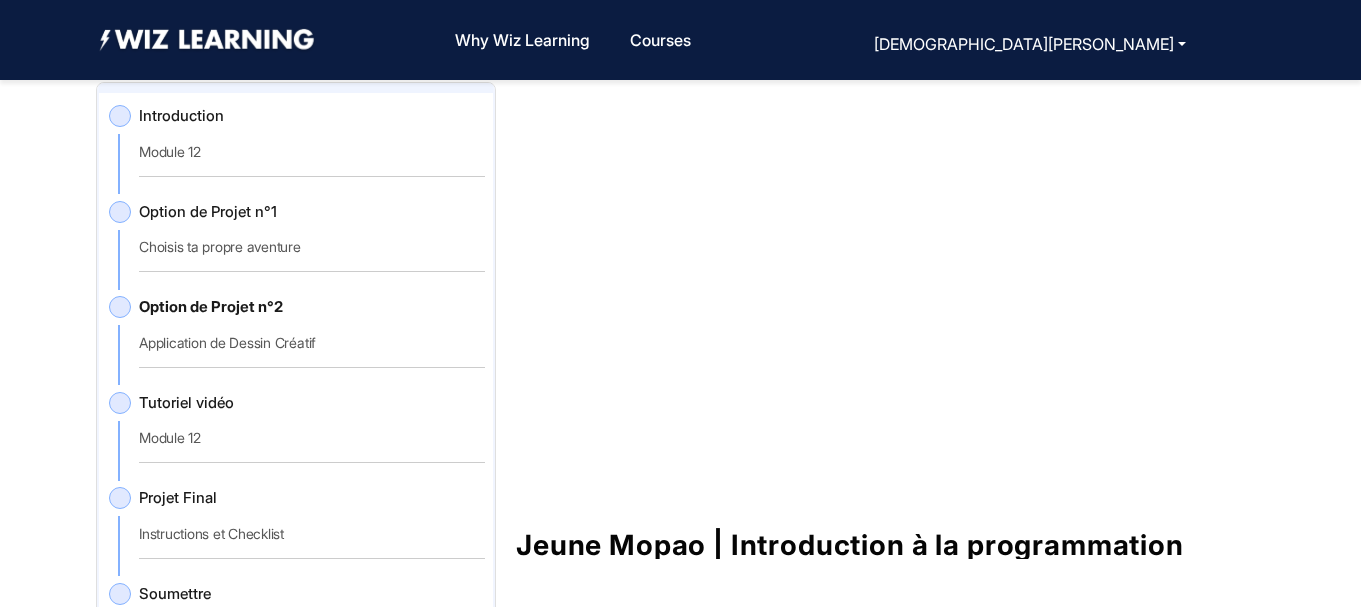 click on "Tutoriel vidéo   Module 12" 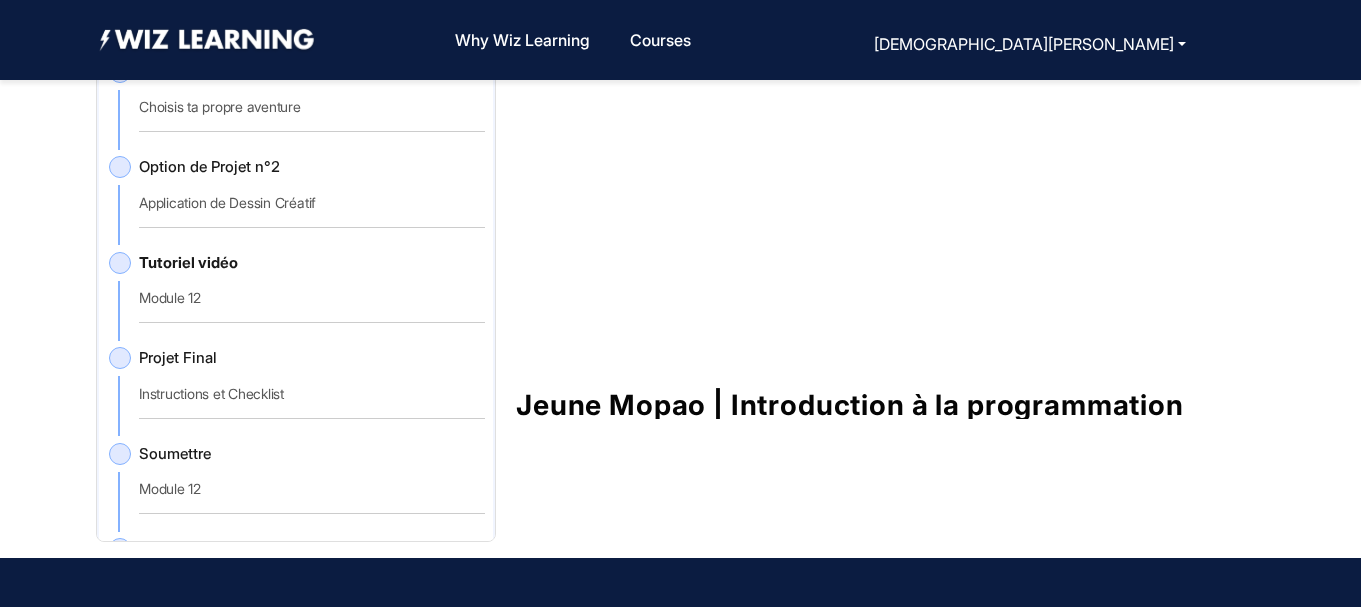 scroll, scrollTop: 143, scrollLeft: 0, axis: vertical 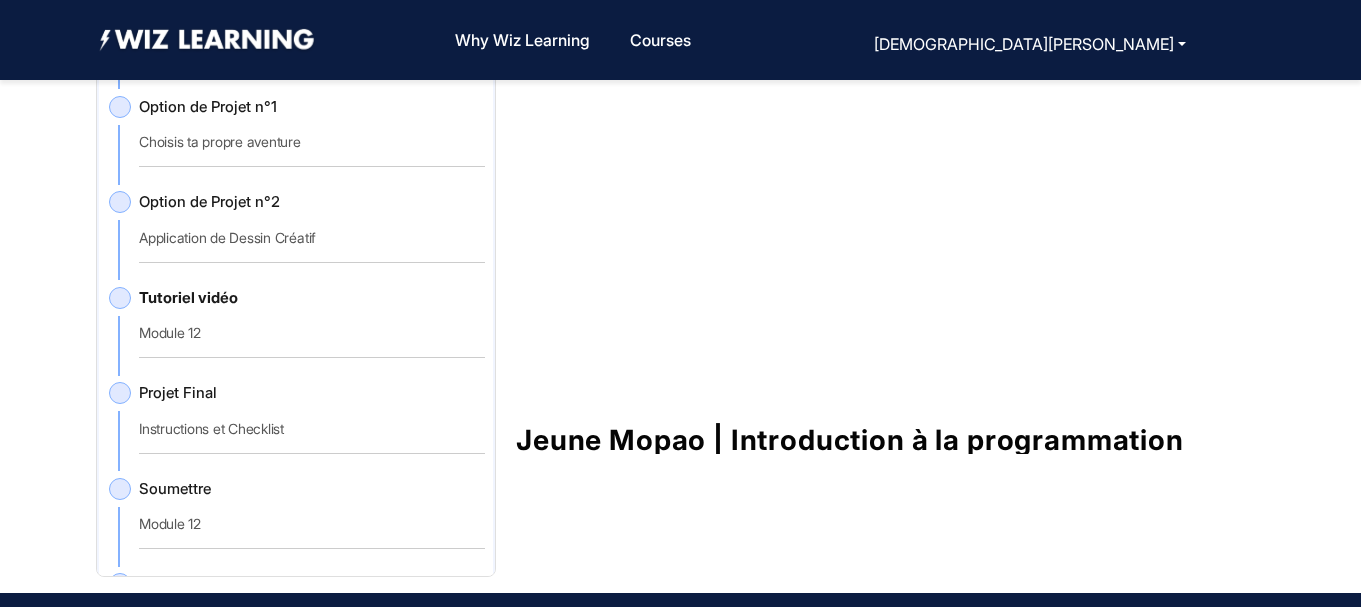 drag, startPoint x: 495, startPoint y: 370, endPoint x: 493, endPoint y: 390, distance: 20.09975 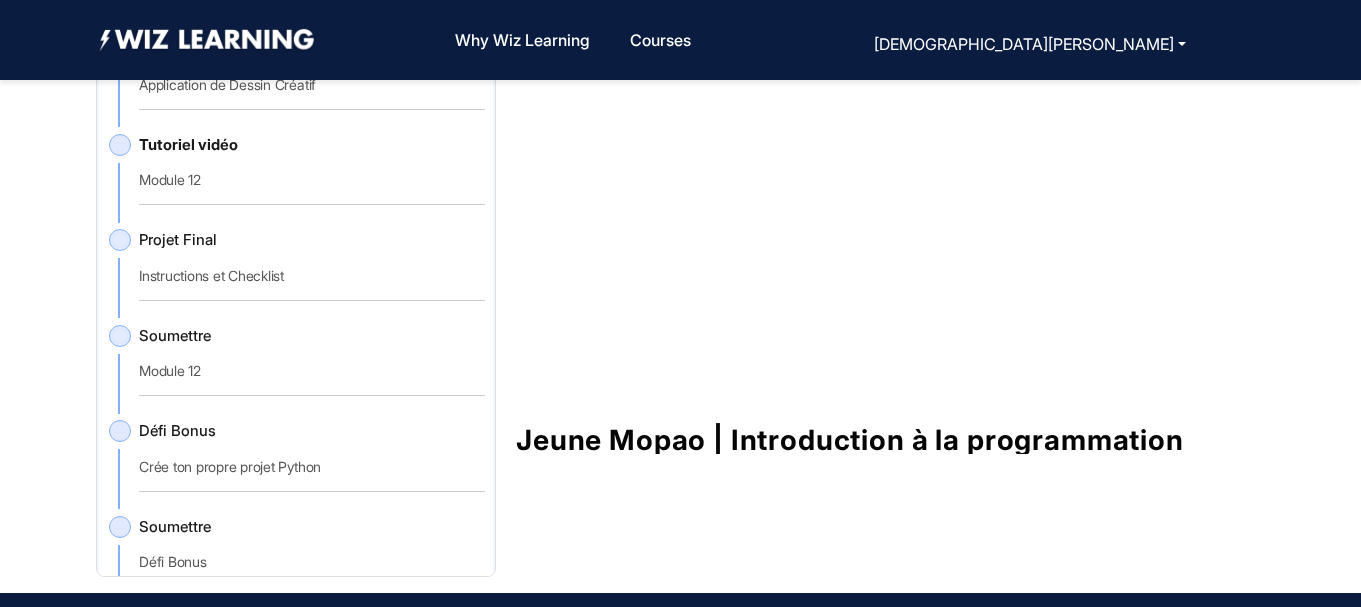 scroll, scrollTop: 2068, scrollLeft: 0, axis: vertical 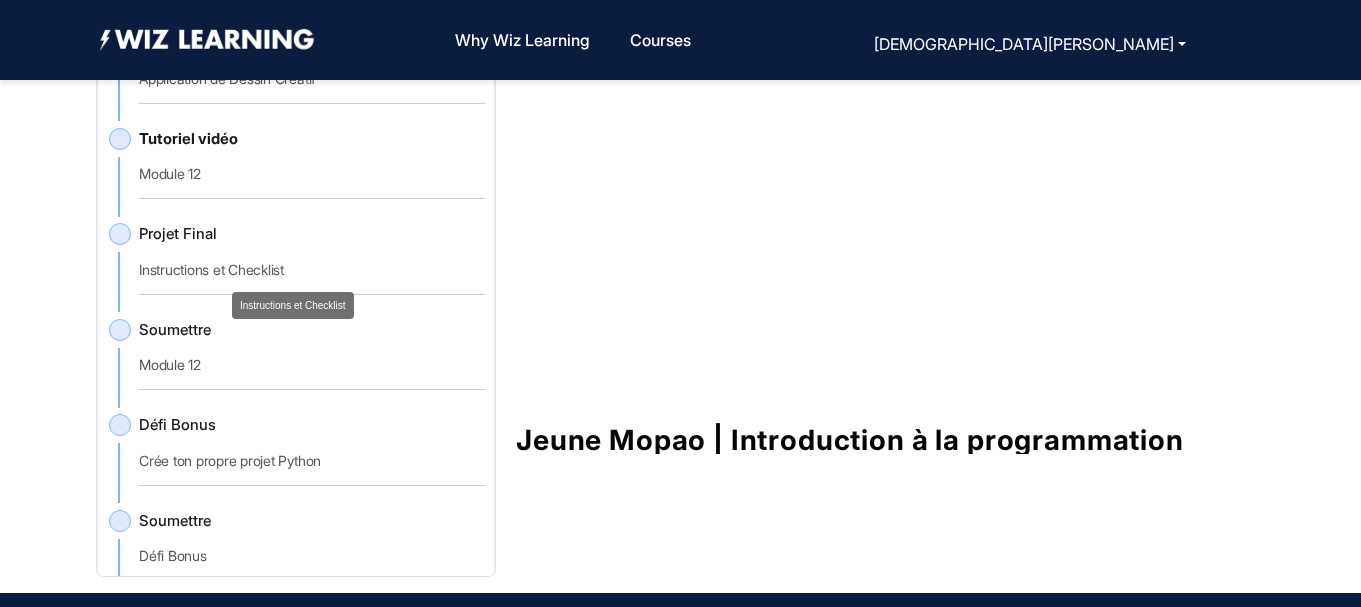 click on "Instructions et Checklist" 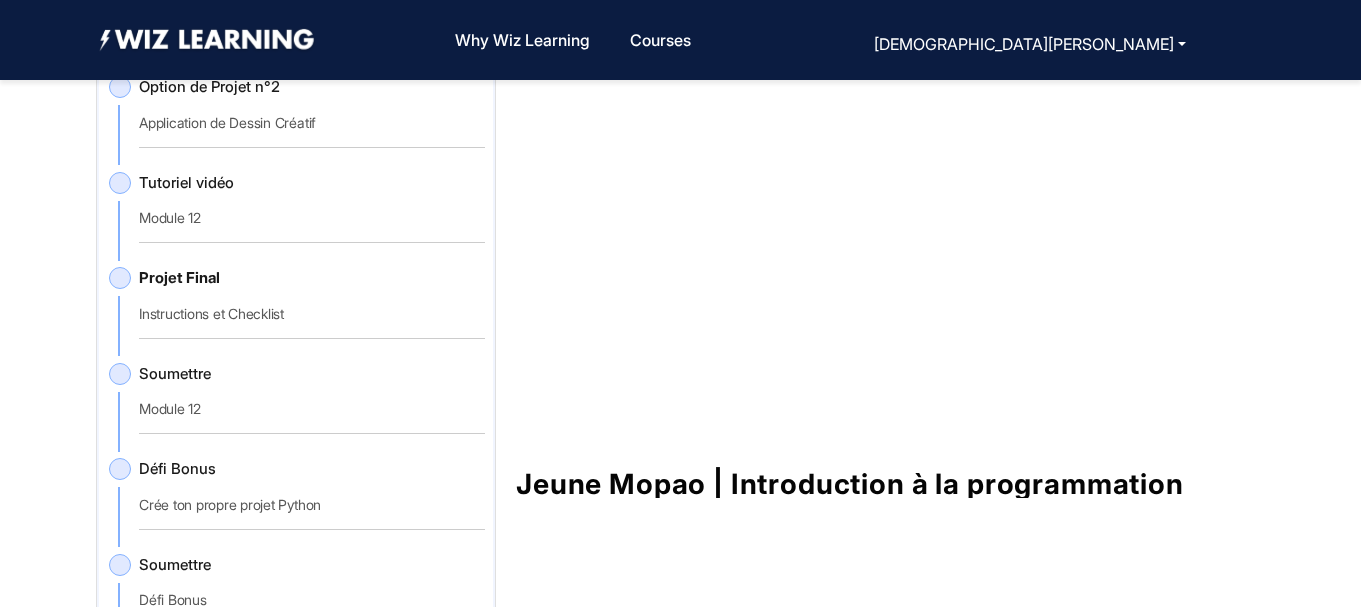 scroll, scrollTop: 89, scrollLeft: 0, axis: vertical 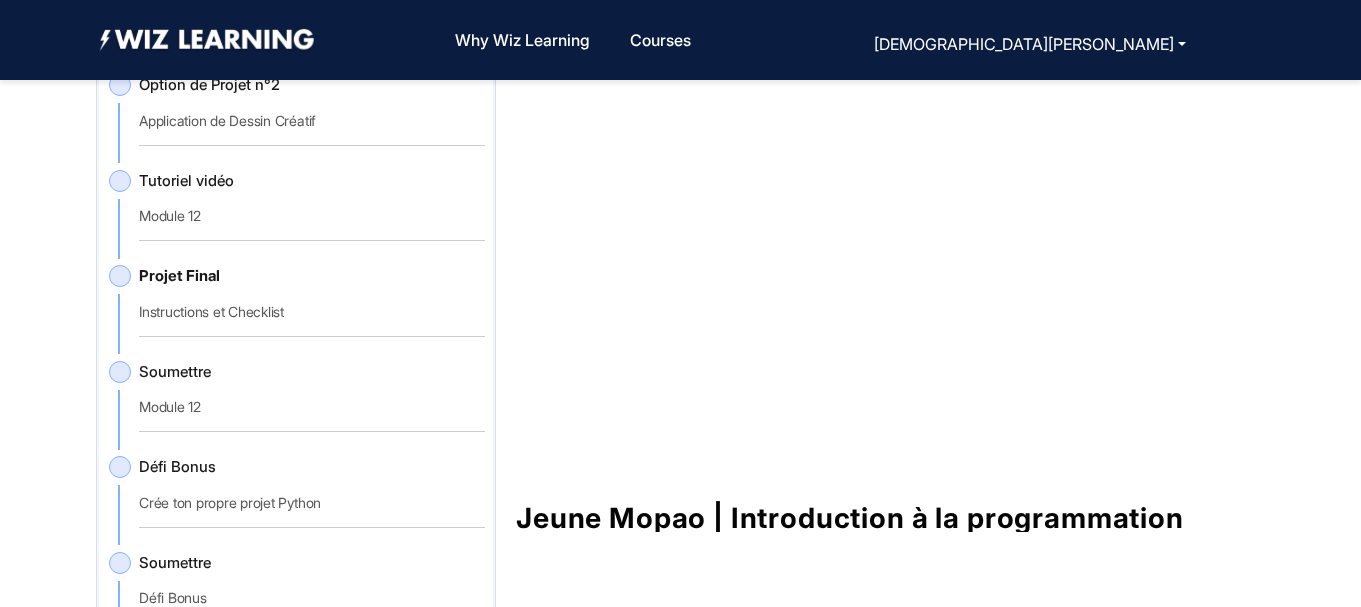 click on "Module 12" 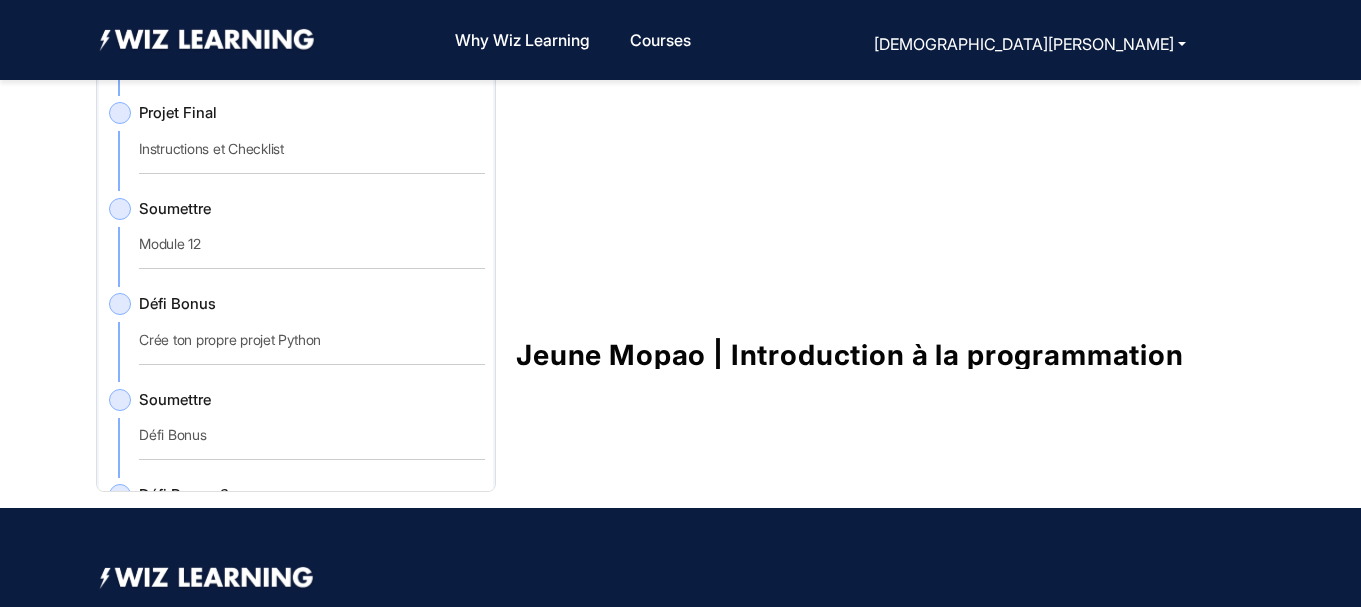 scroll, scrollTop: 231, scrollLeft: 0, axis: vertical 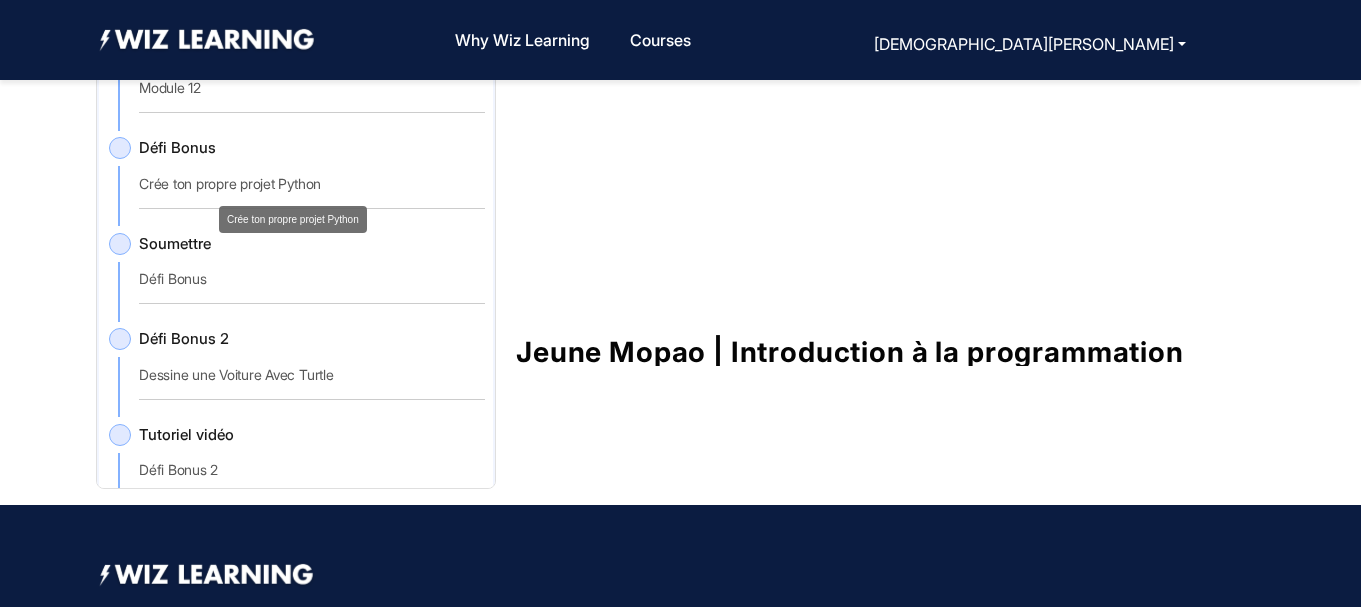 click on "Défi Bonus   Crée ton propre projet Python" 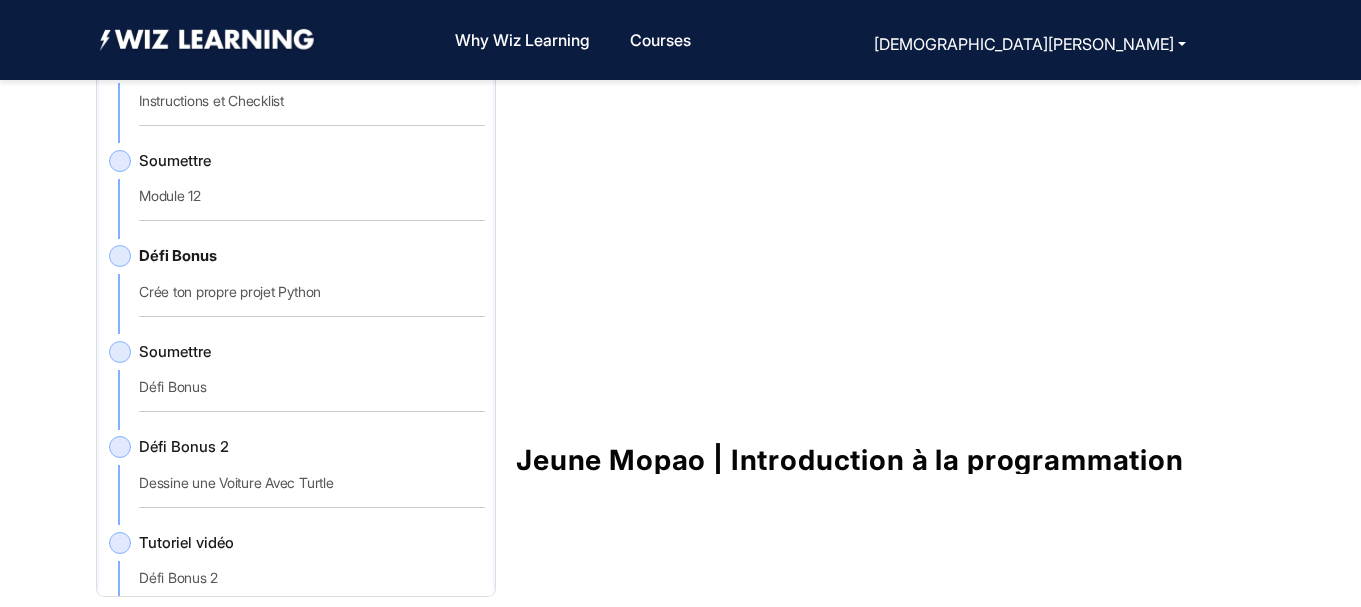 scroll, scrollTop: 125, scrollLeft: 0, axis: vertical 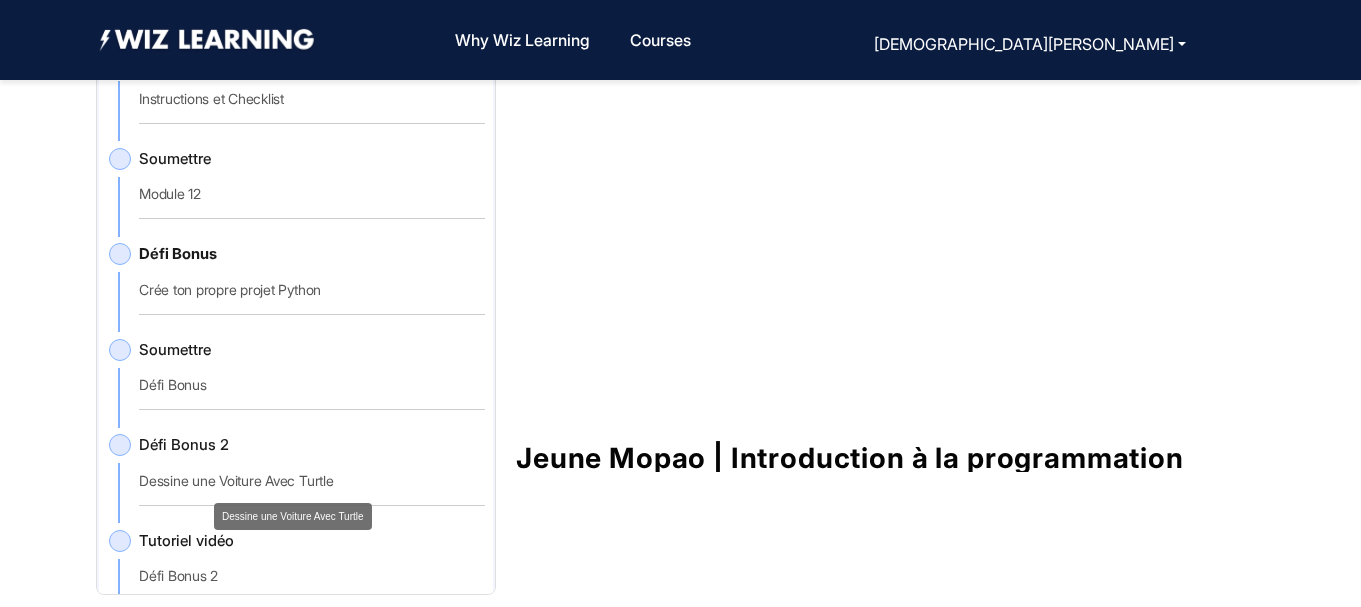 click on "Dessine une Voiture Avec Turtle" 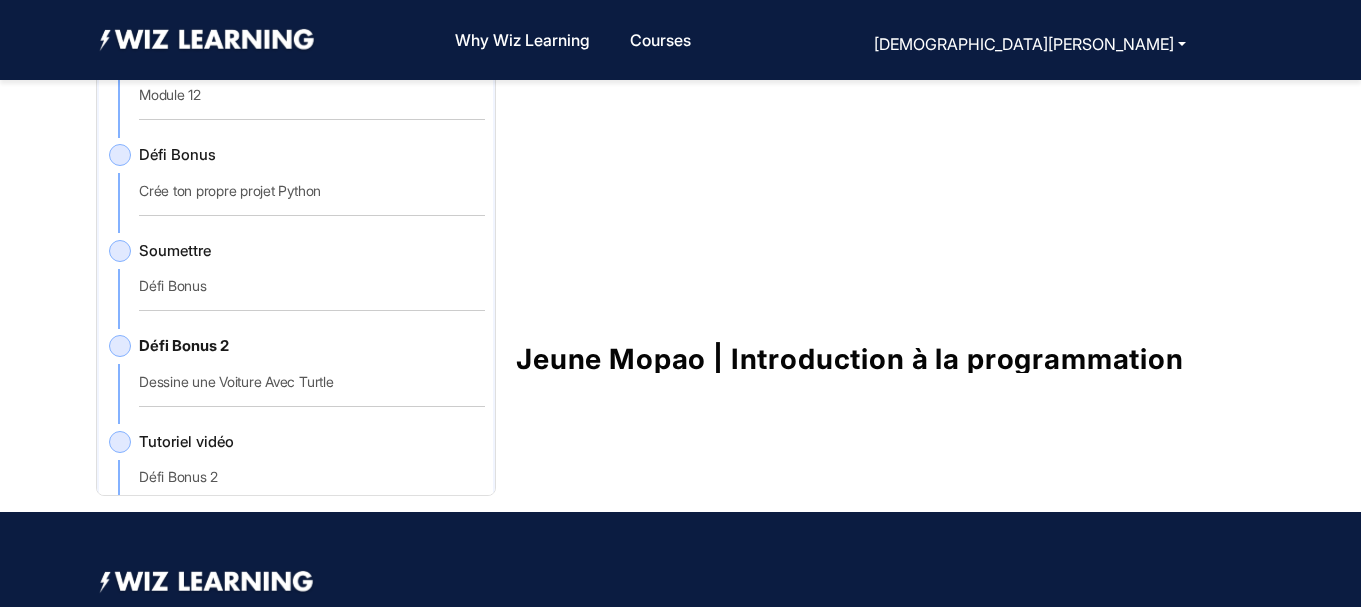 scroll, scrollTop: 238, scrollLeft: 0, axis: vertical 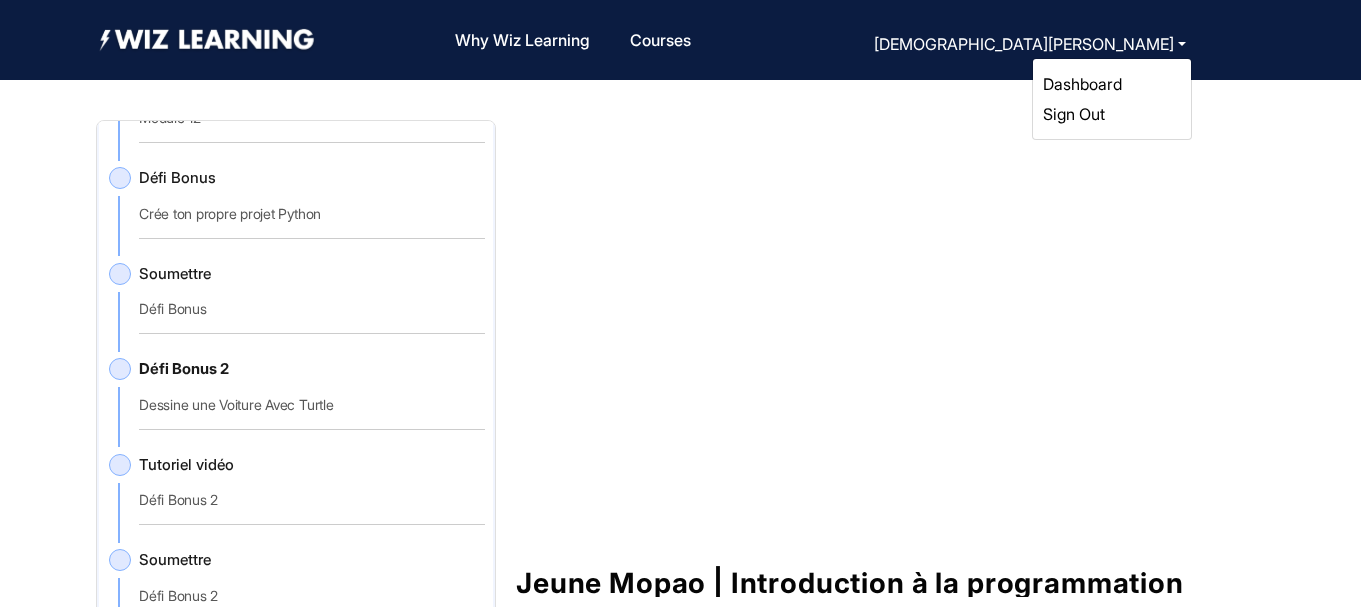 click on "Sign Out" at bounding box center [1074, 114] 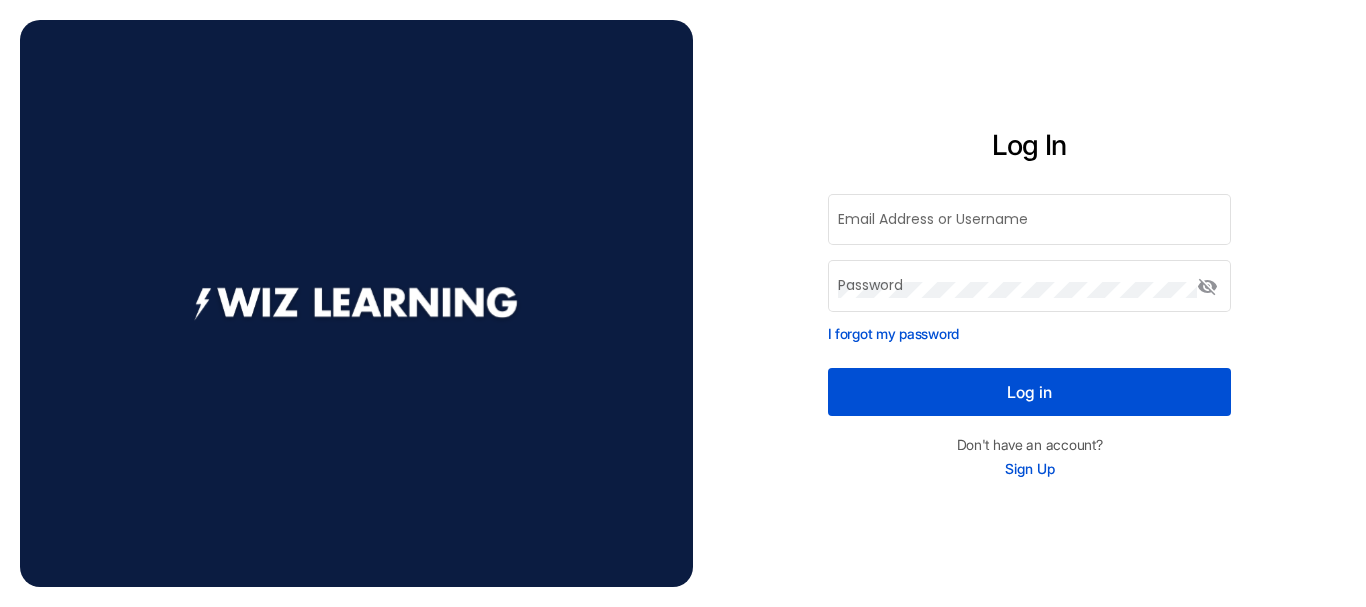 type on "**********" 